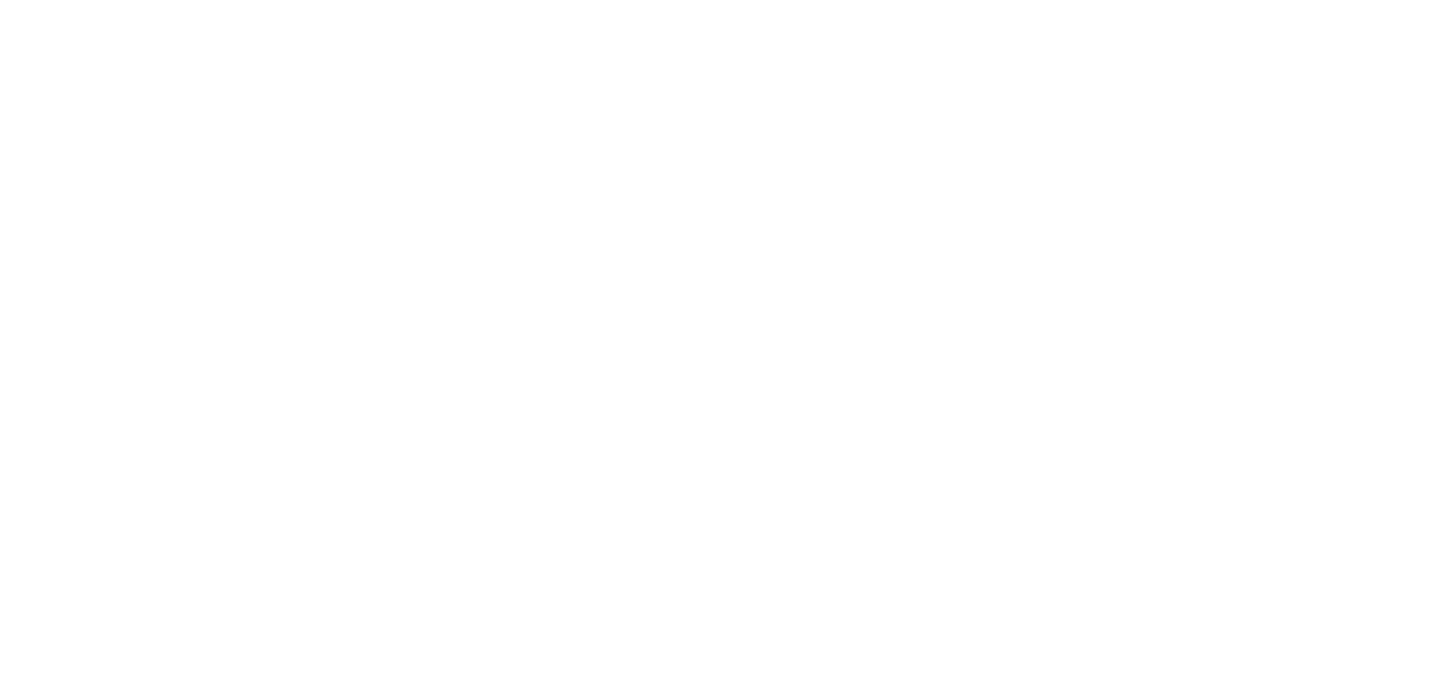 scroll, scrollTop: 0, scrollLeft: 0, axis: both 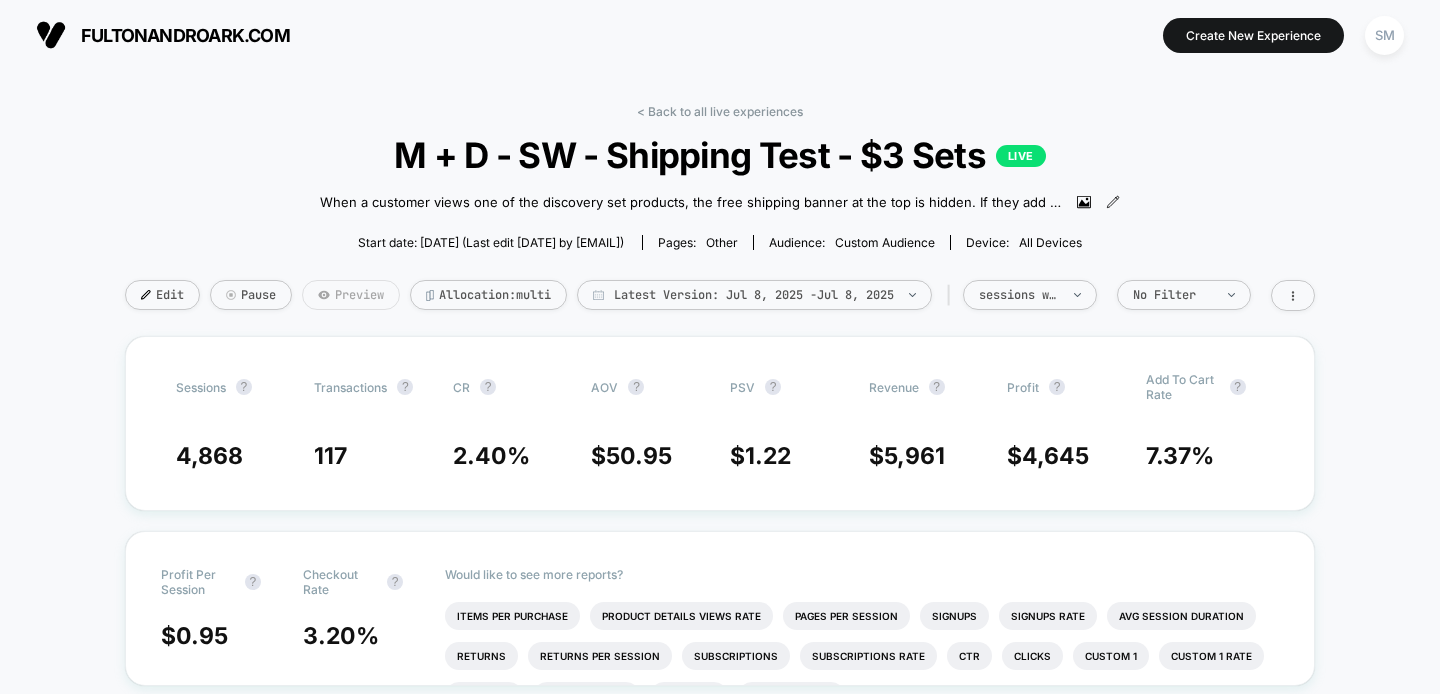 click on "Preview" at bounding box center [351, 295] 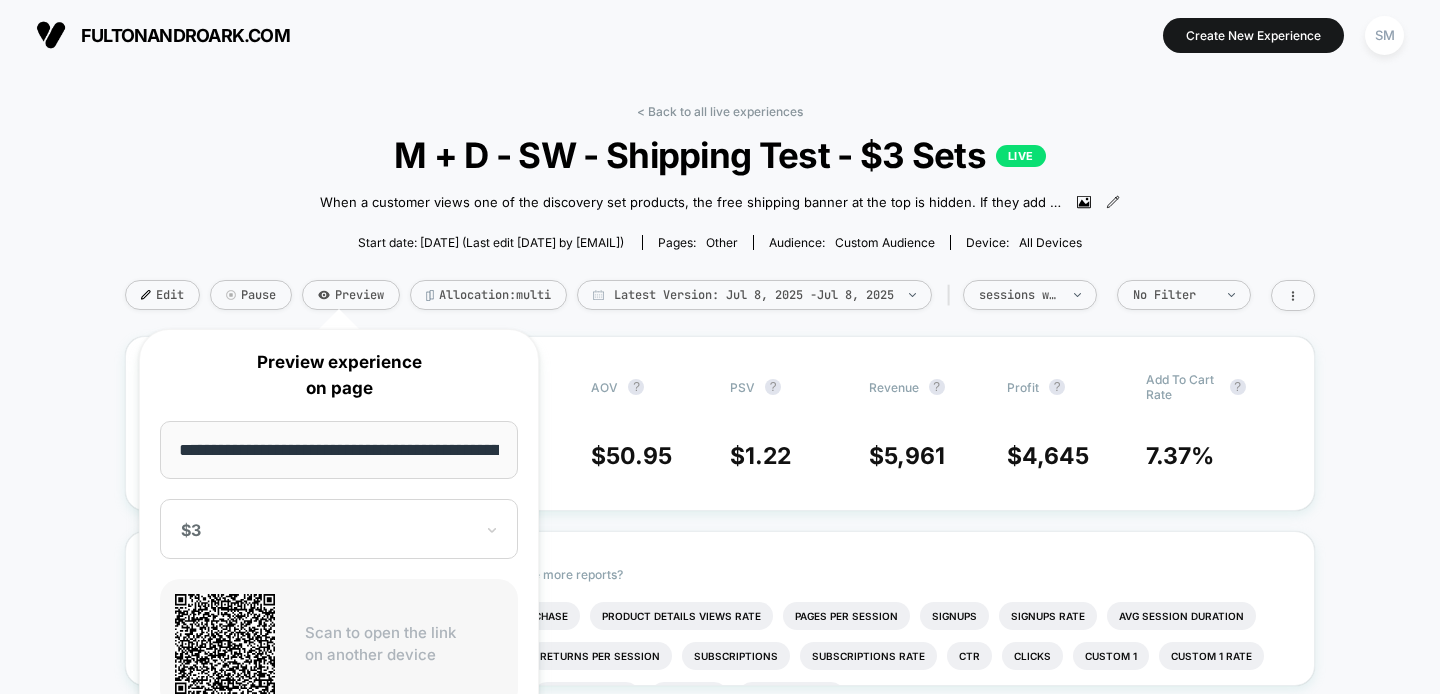 scroll, scrollTop: 0, scrollLeft: 84, axis: horizontal 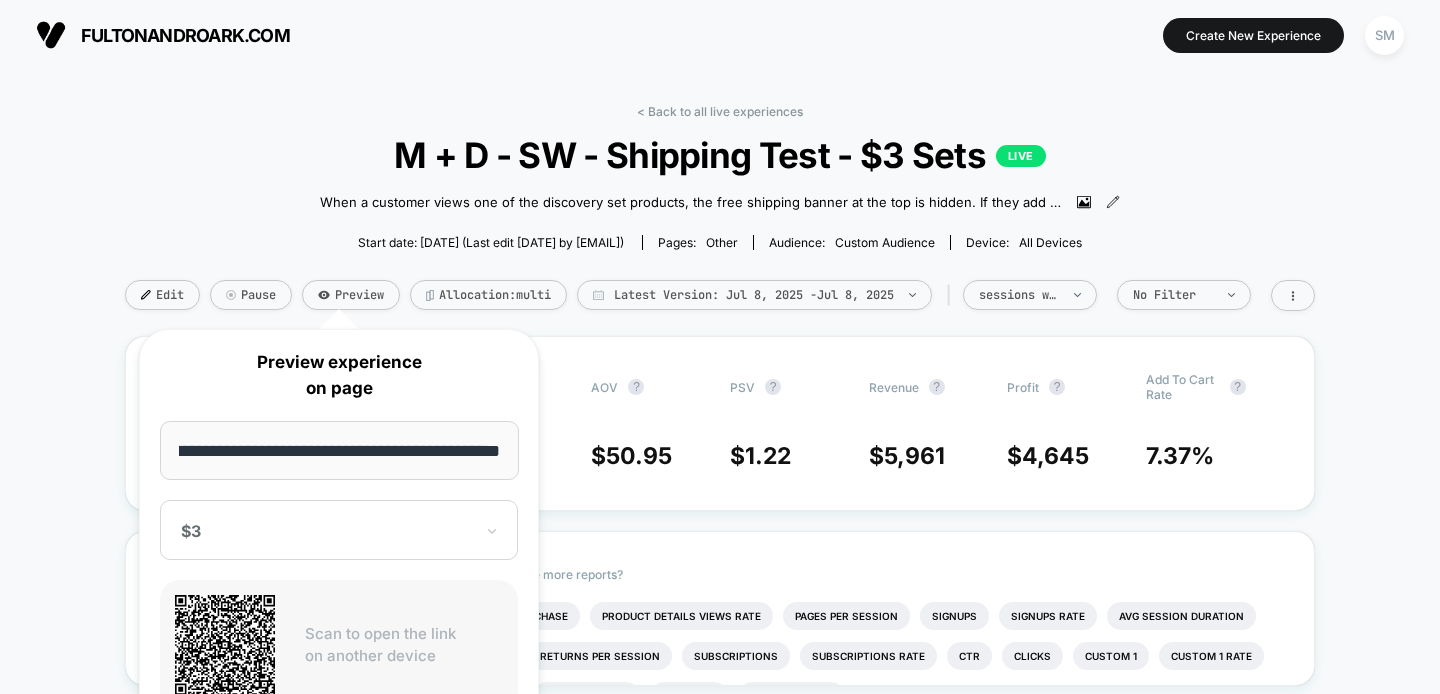 click at bounding box center (327, 531) 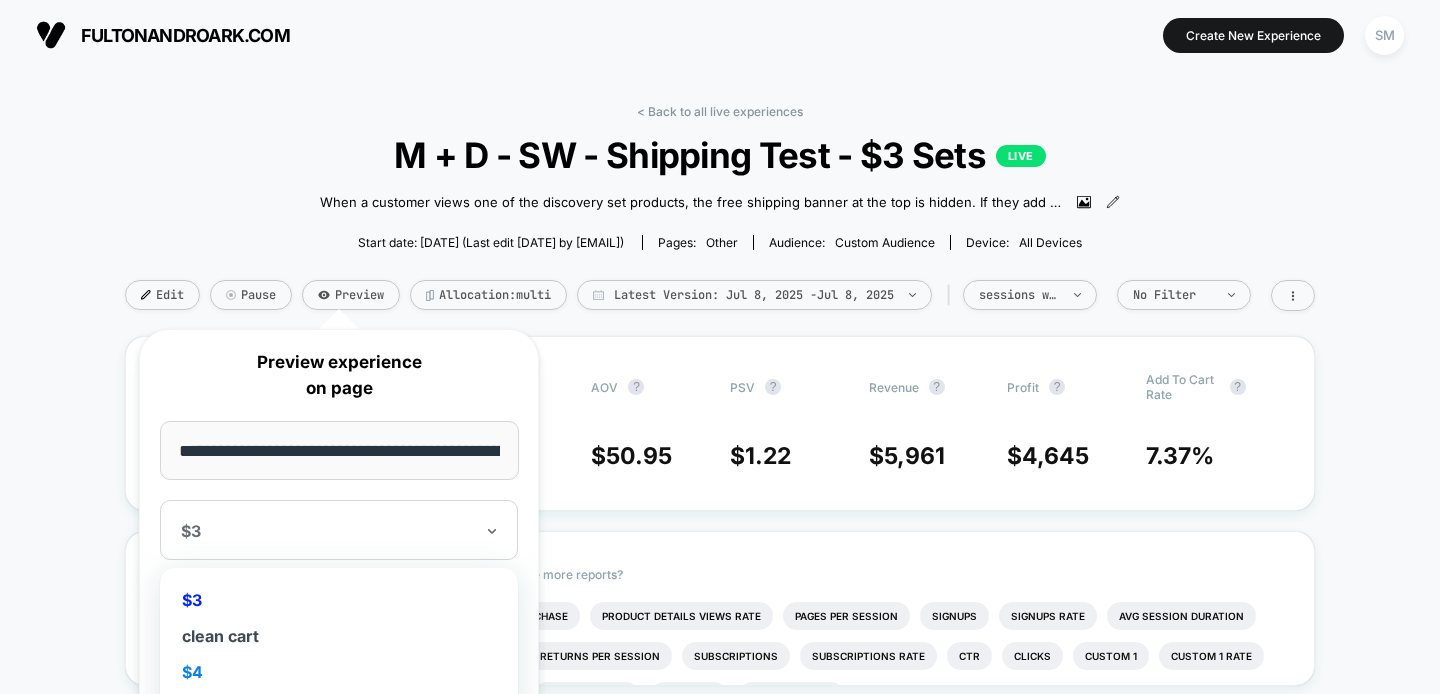 click on "$4" at bounding box center (339, 672) 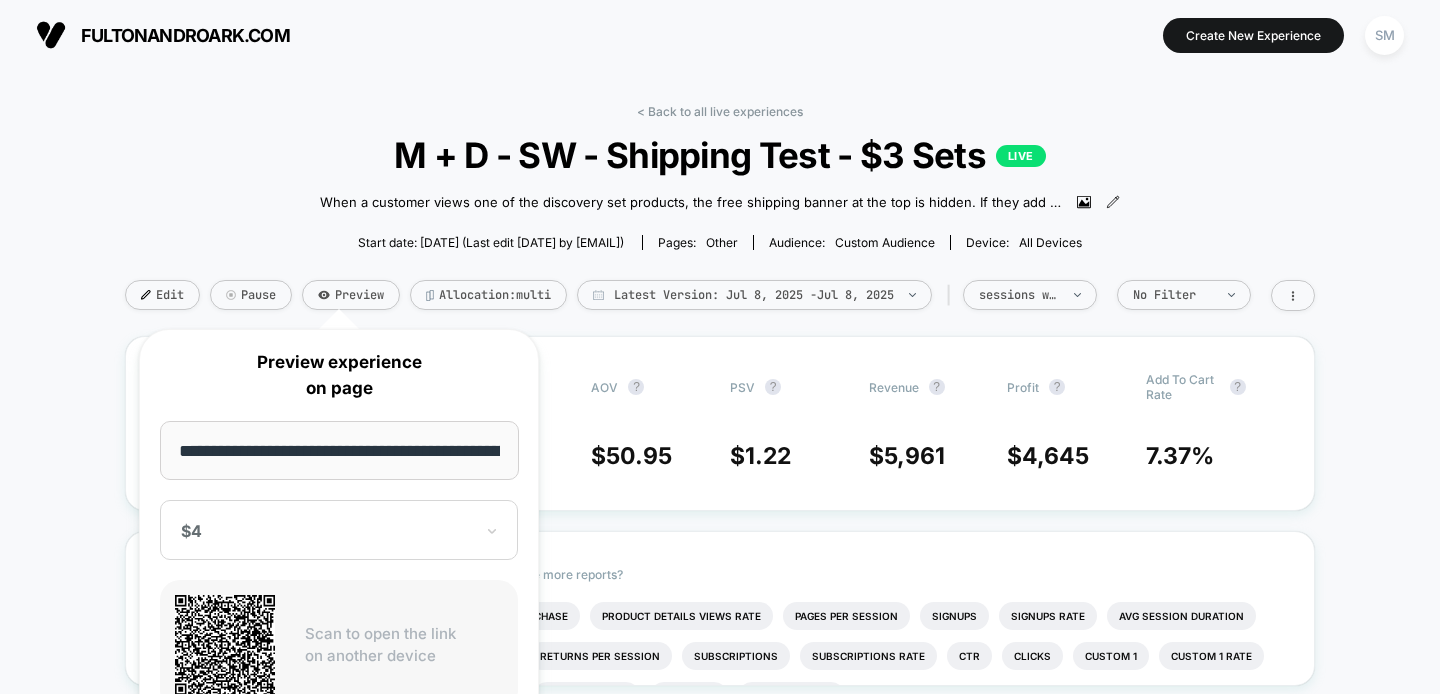 click on "**********" at bounding box center (339, 450) 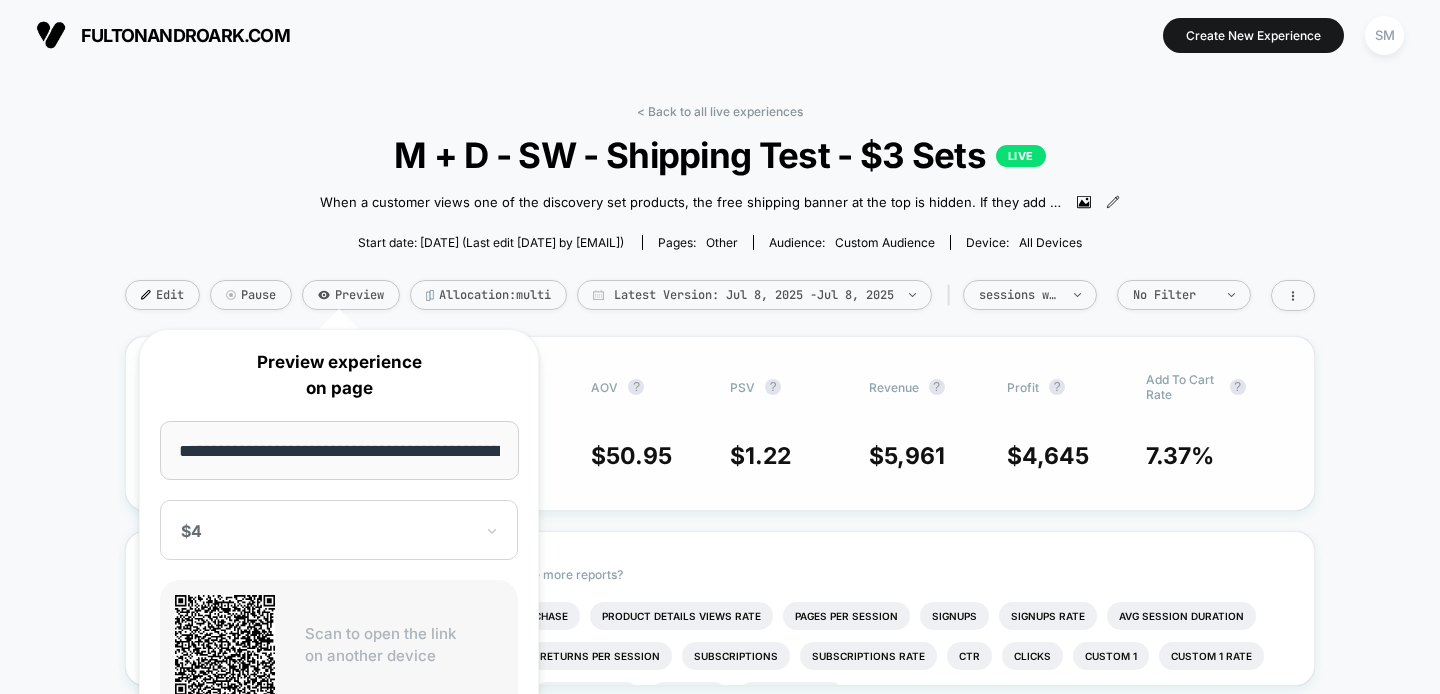 drag, startPoint x: 470, startPoint y: 452, endPoint x: 561, endPoint y: 450, distance: 91.02197 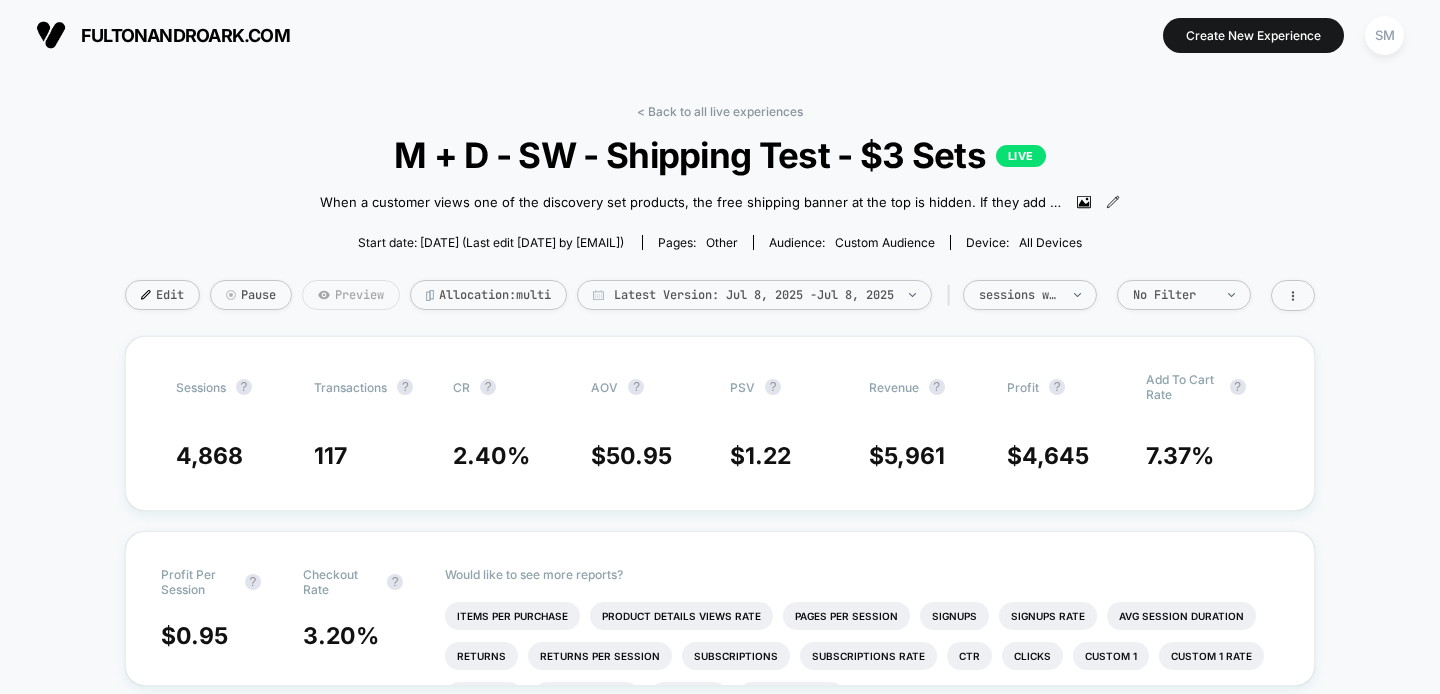 click on "Preview" at bounding box center (351, 295) 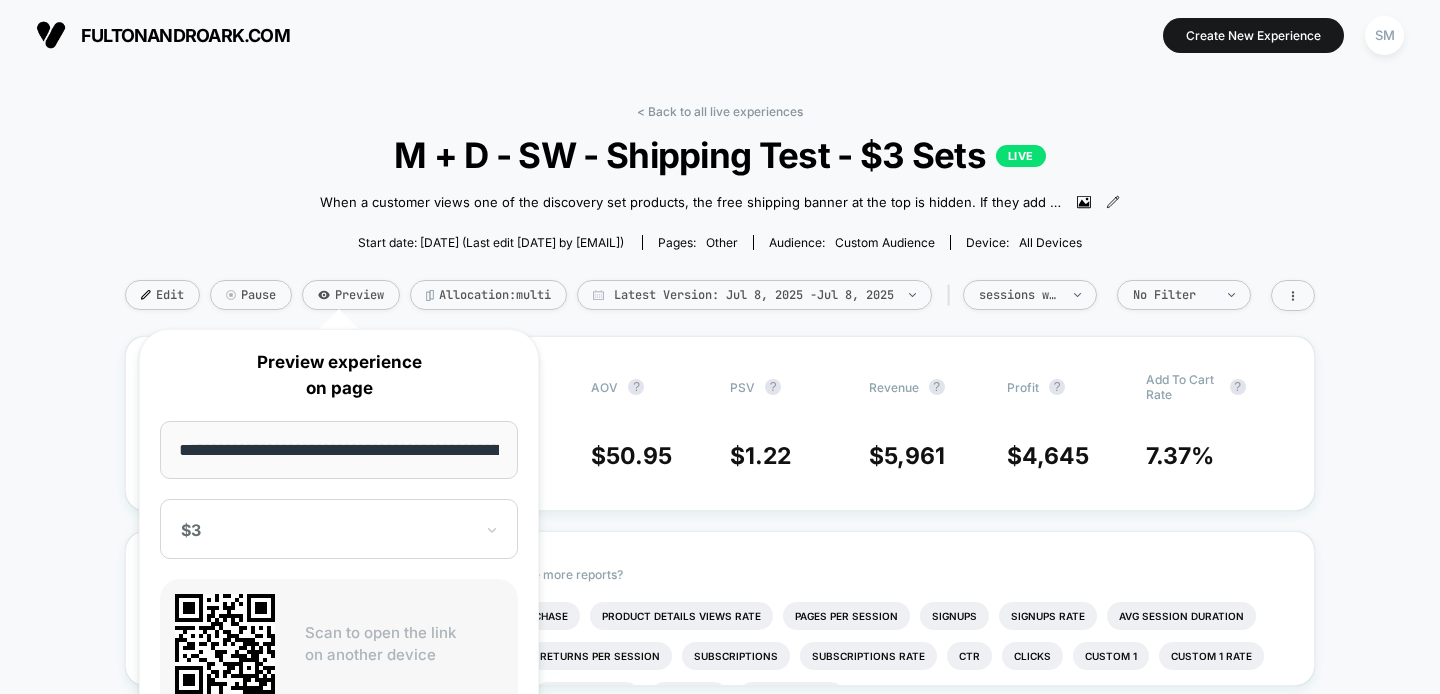 scroll, scrollTop: 0, scrollLeft: 84, axis: horizontal 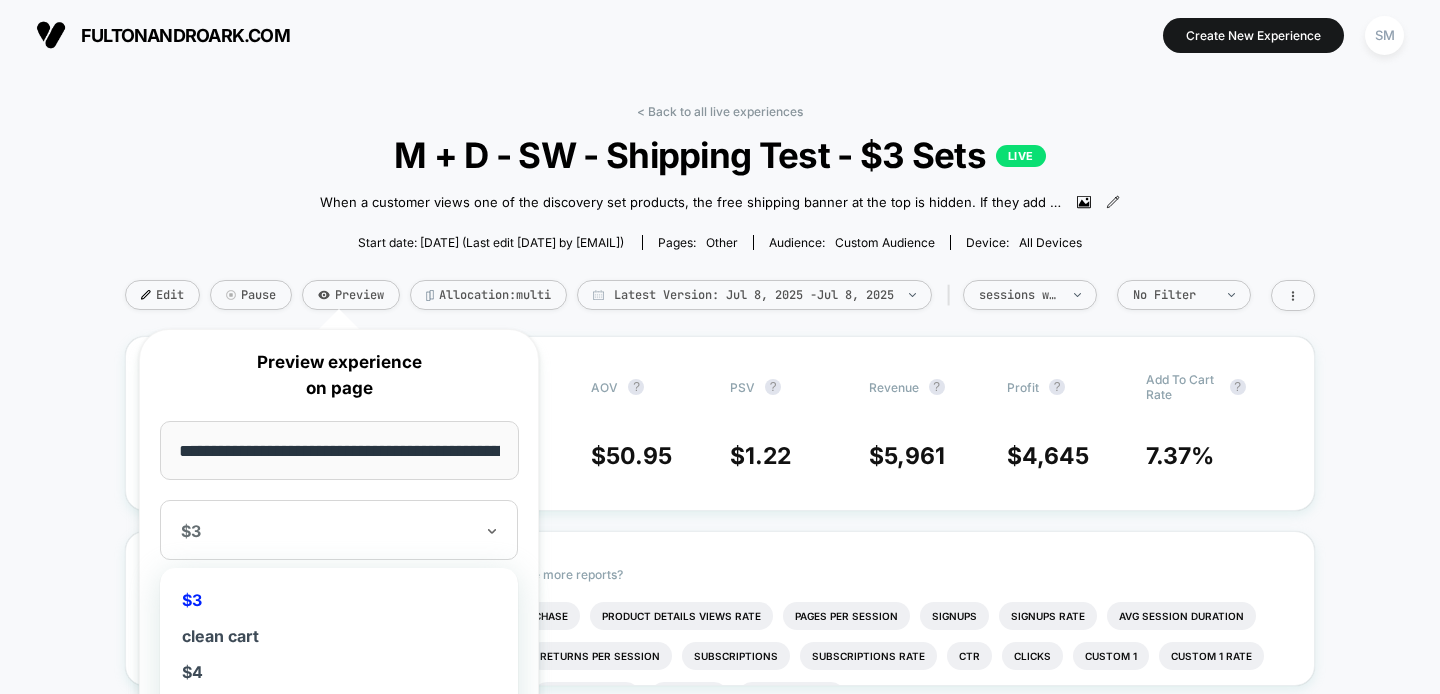 click at bounding box center (327, 531) 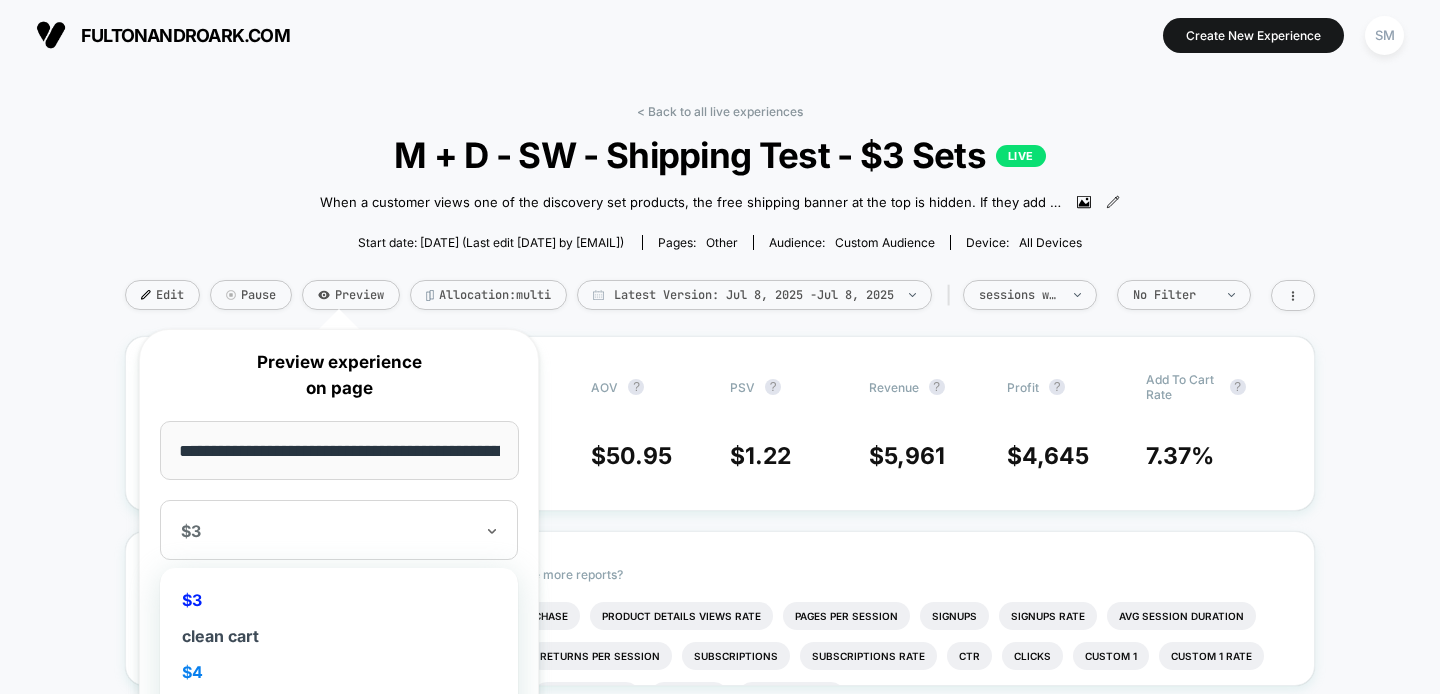 click on "$4" at bounding box center (339, 672) 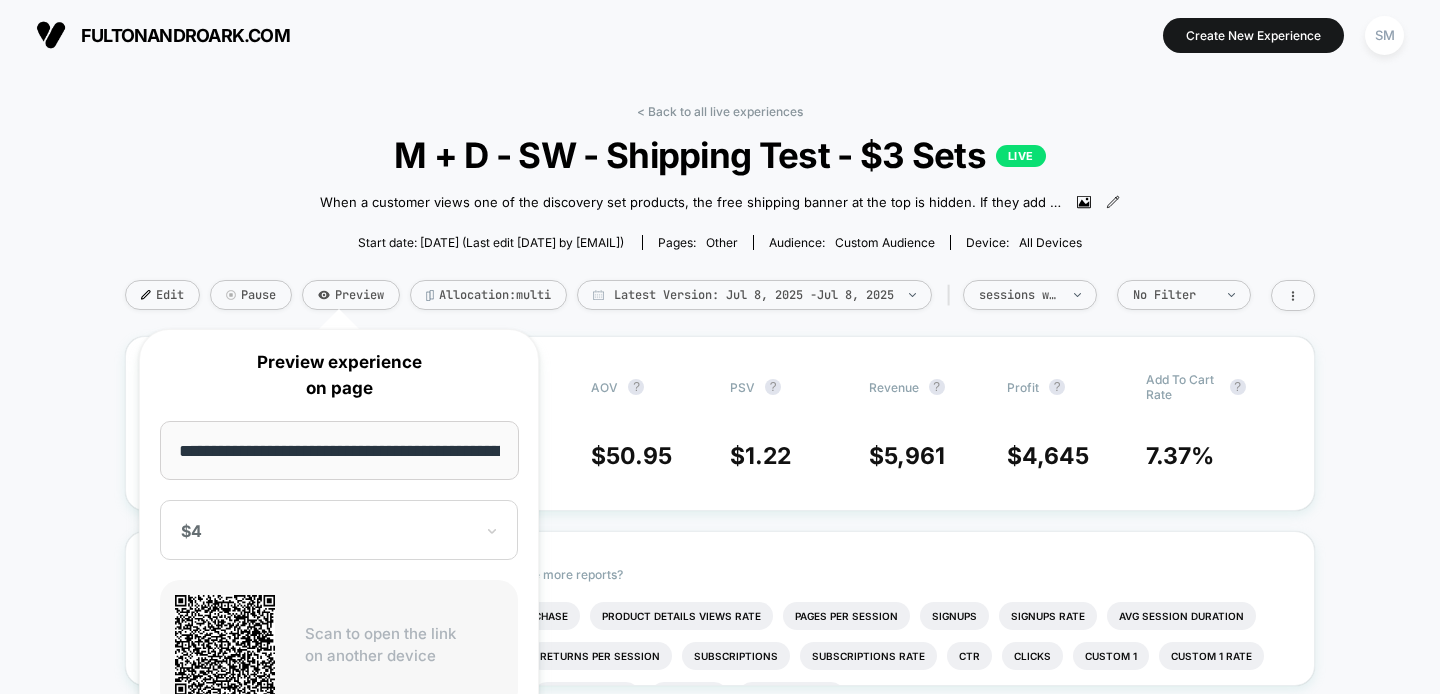 scroll, scrollTop: 0, scrollLeft: 84, axis: horizontal 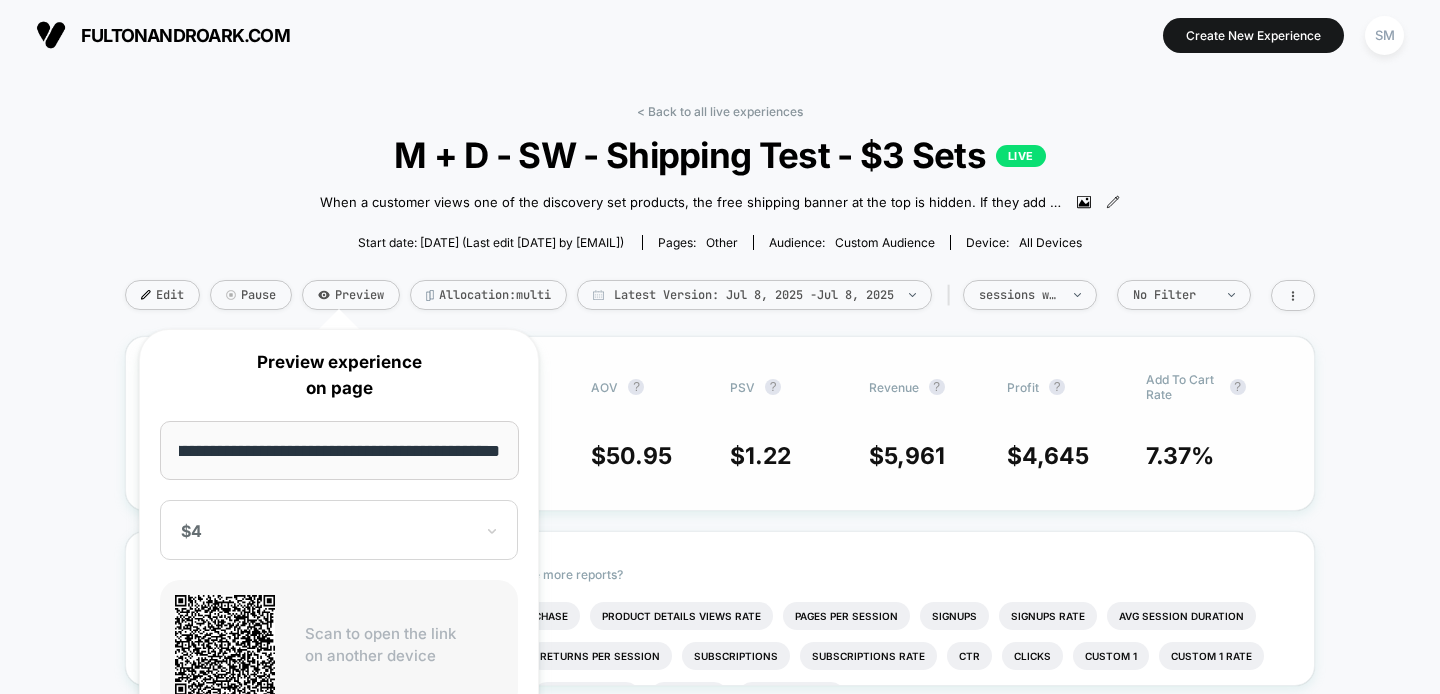 drag, startPoint x: 470, startPoint y: 454, endPoint x: 565, endPoint y: 461, distance: 95.257545 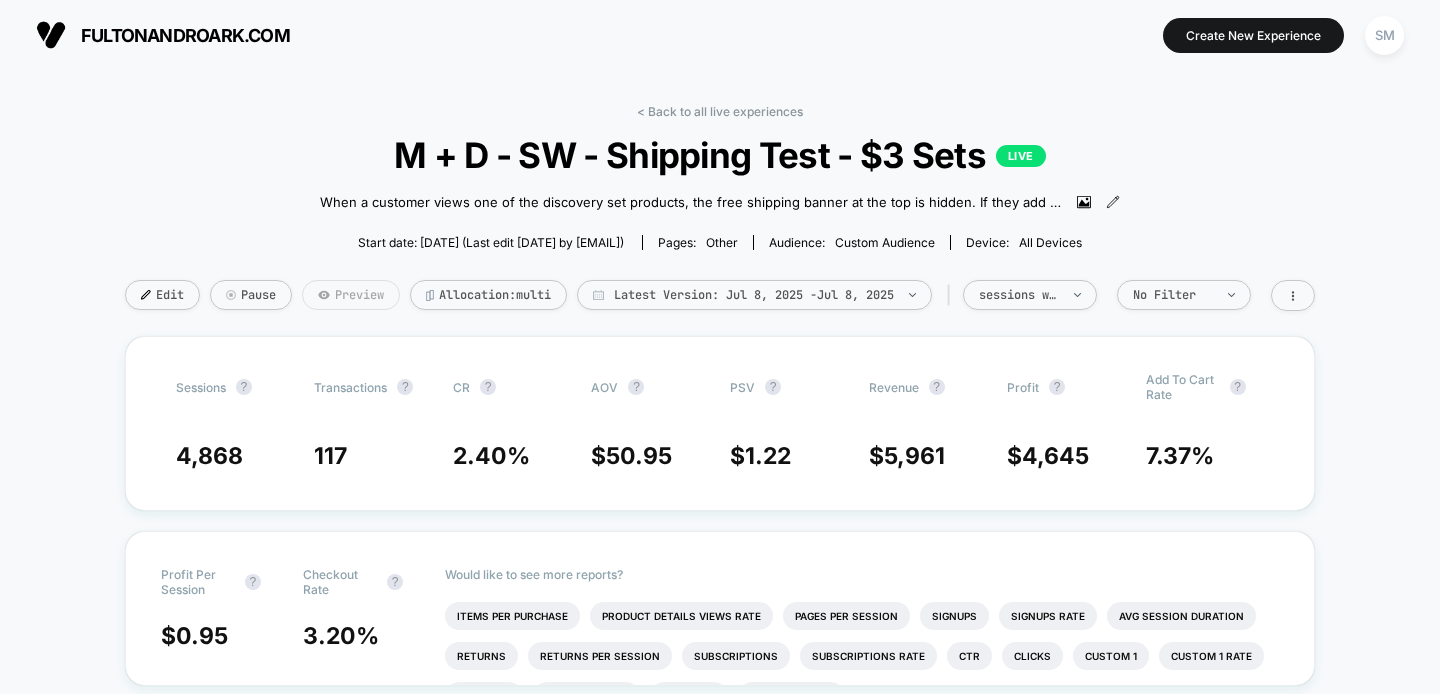 click on "Preview" at bounding box center (351, 295) 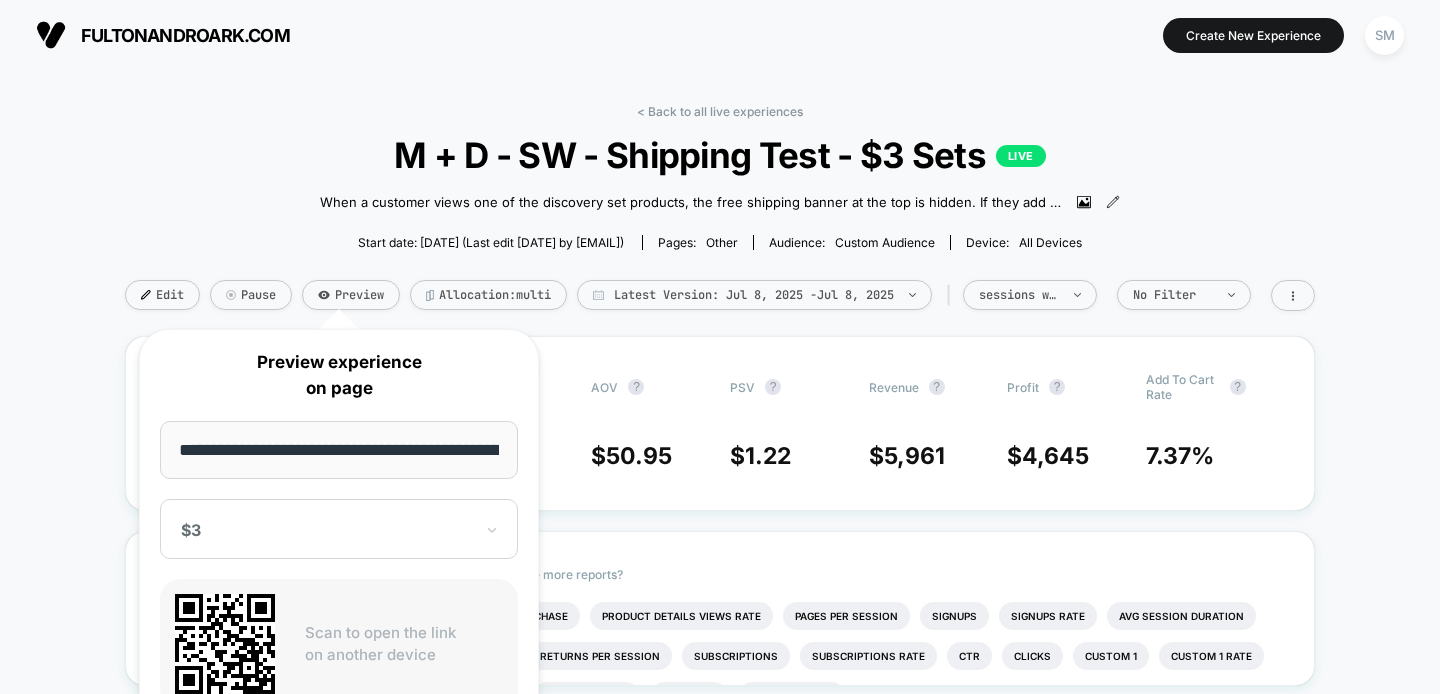 scroll, scrollTop: 0, scrollLeft: 84, axis: horizontal 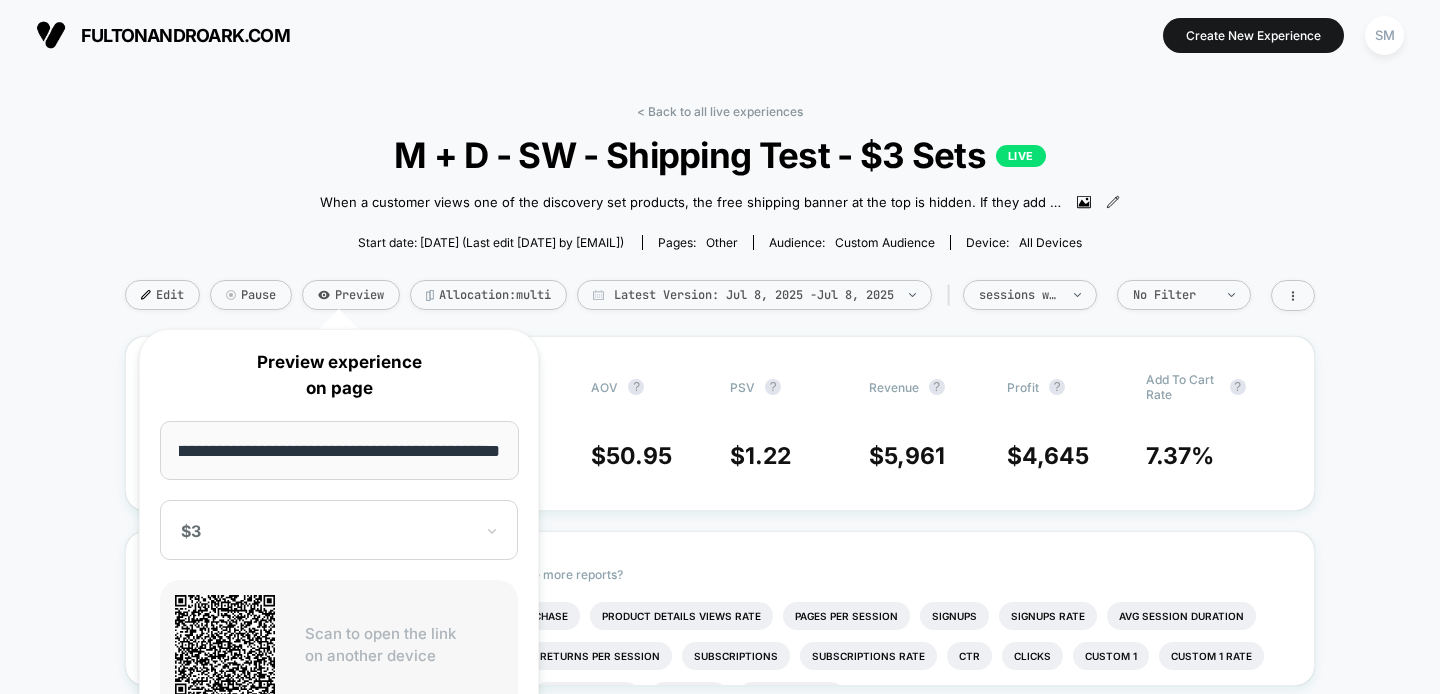 drag, startPoint x: 383, startPoint y: 454, endPoint x: 504, endPoint y: 462, distance: 121.264175 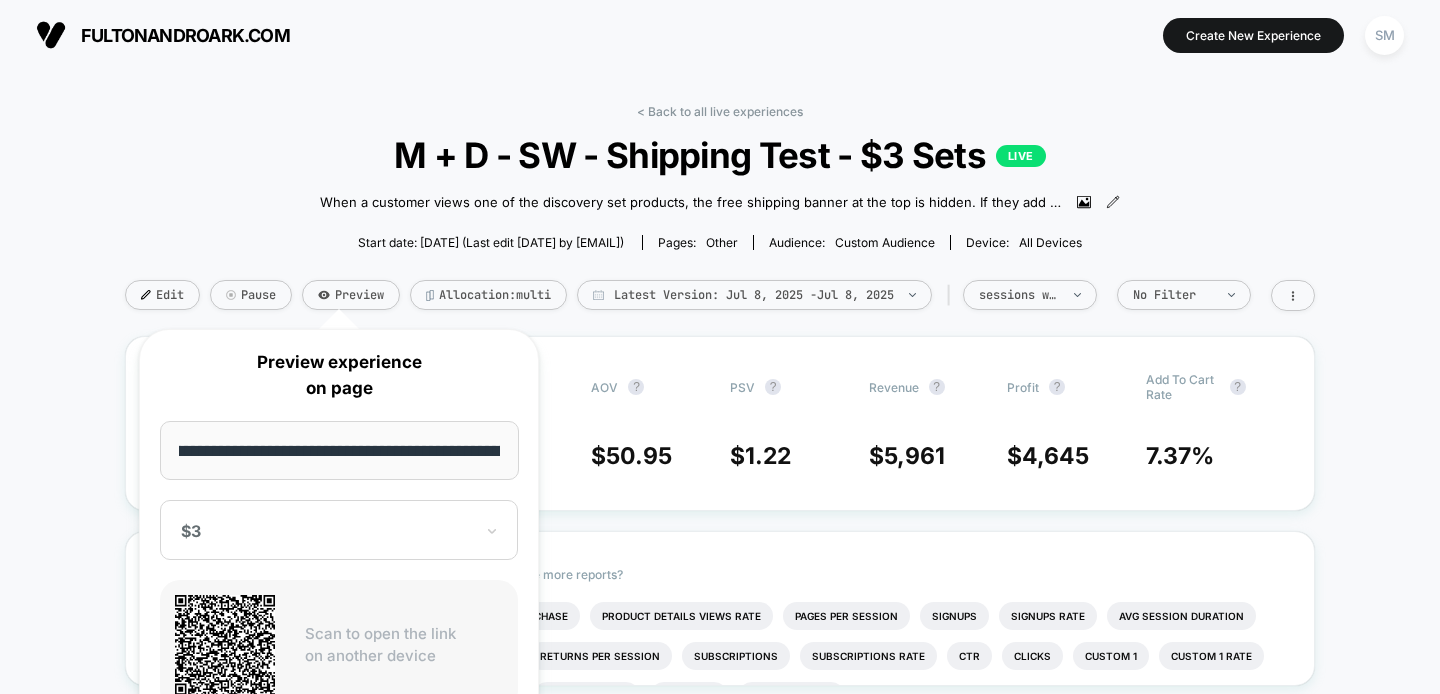 scroll, scrollTop: 0, scrollLeft: 180, axis: horizontal 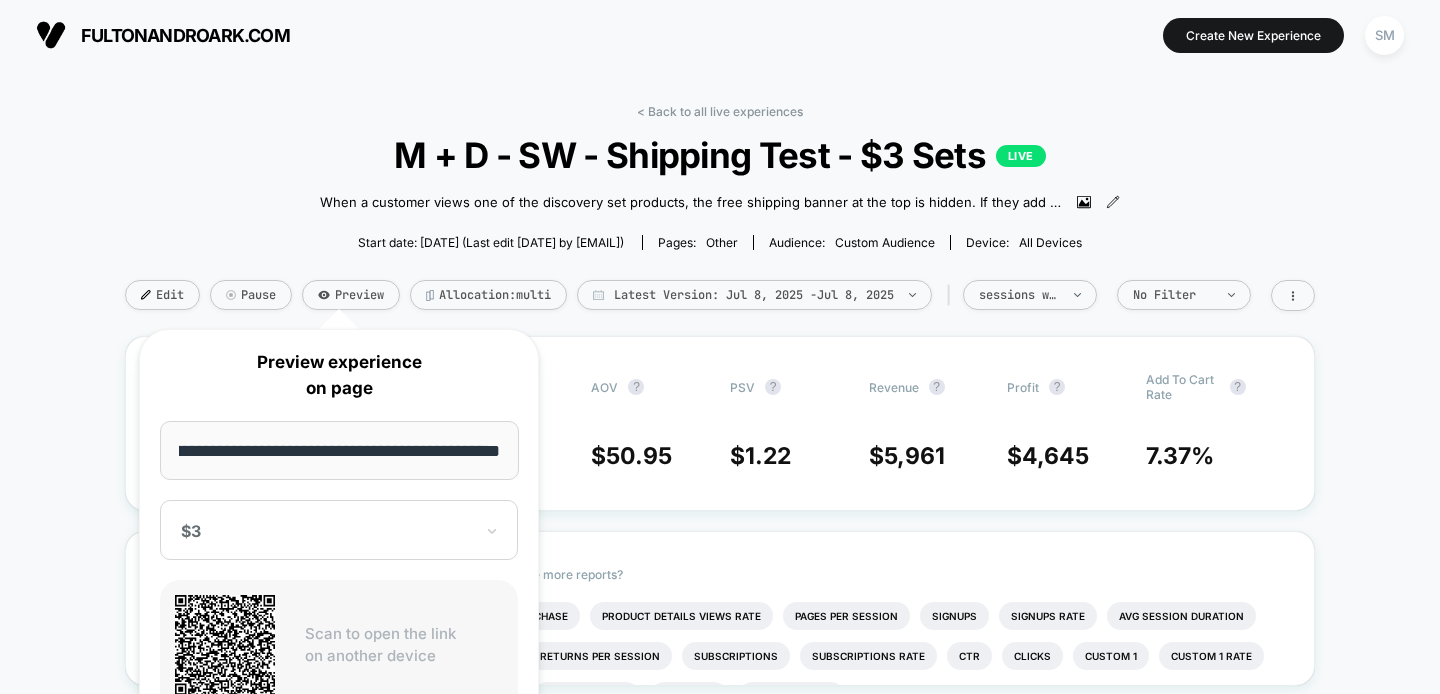 type on "**********" 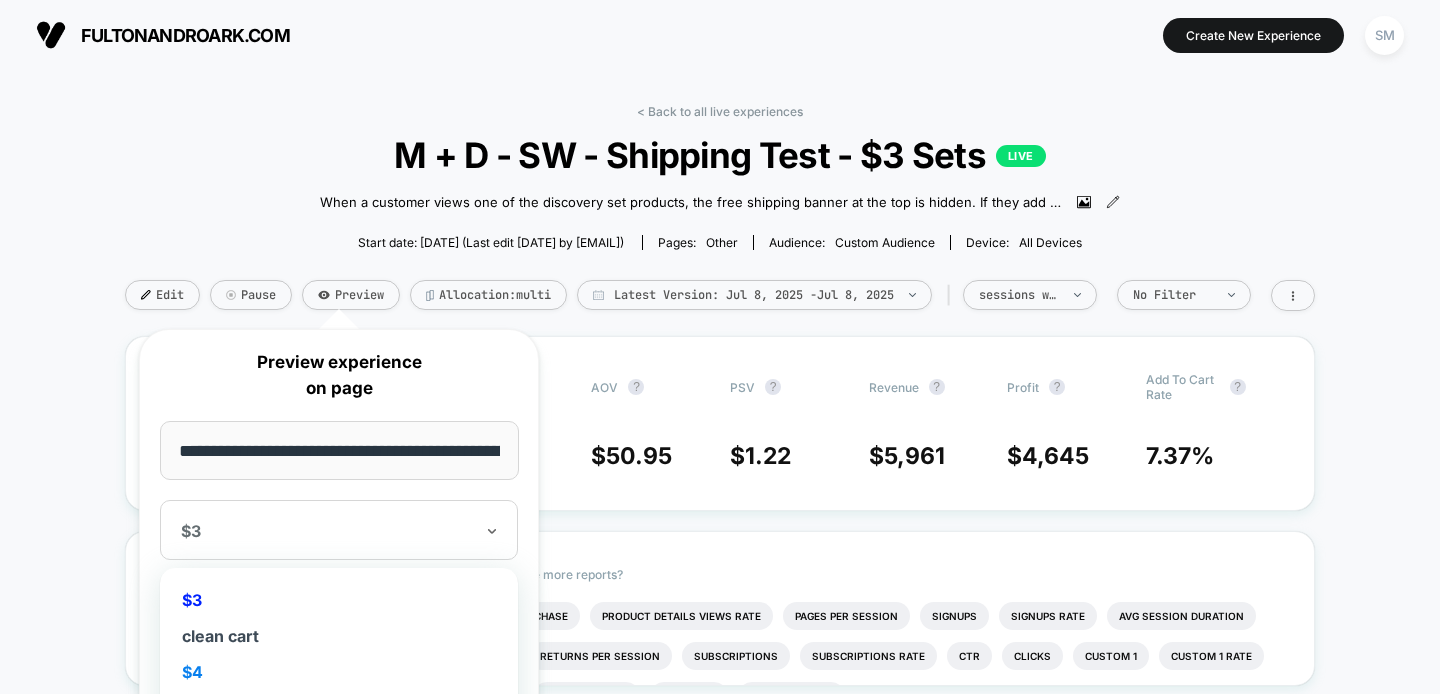 click on "$4" at bounding box center [339, 672] 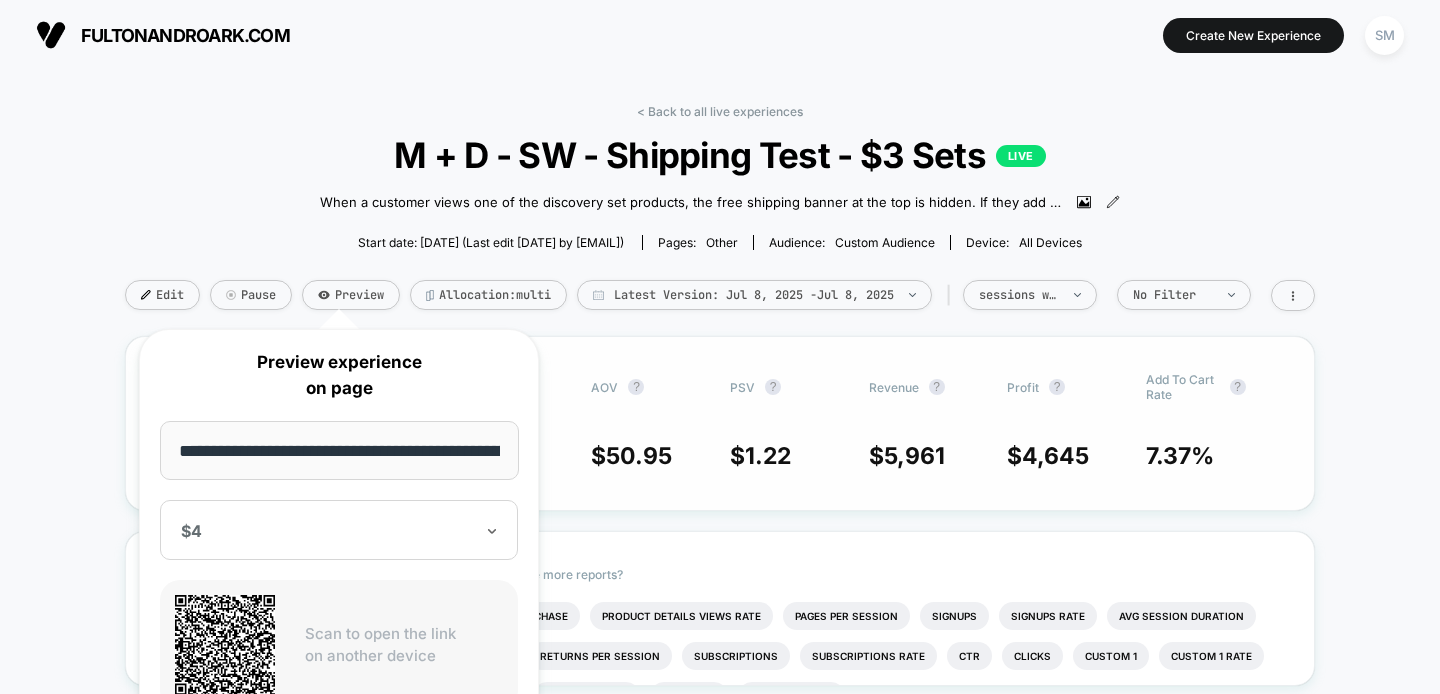 click on "Sessions ? Transactions ? CR ? AOV ? PSV ? Revenue ? Profit ? Add To Cart Rate ? 4,868 117 2.40 % $ 50.95 $ 1.22 $ 5,961 $ 4,645 7.37 %" at bounding box center [720, 423] 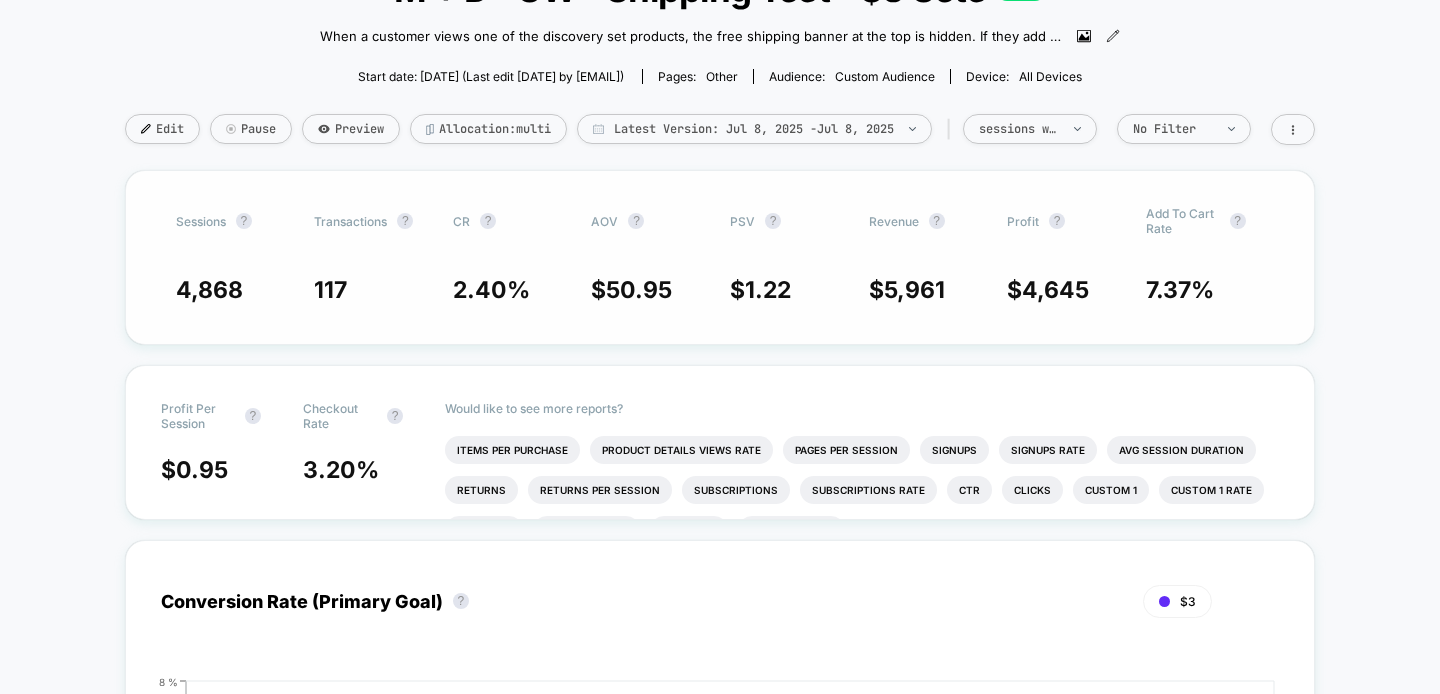 scroll, scrollTop: 168, scrollLeft: 0, axis: vertical 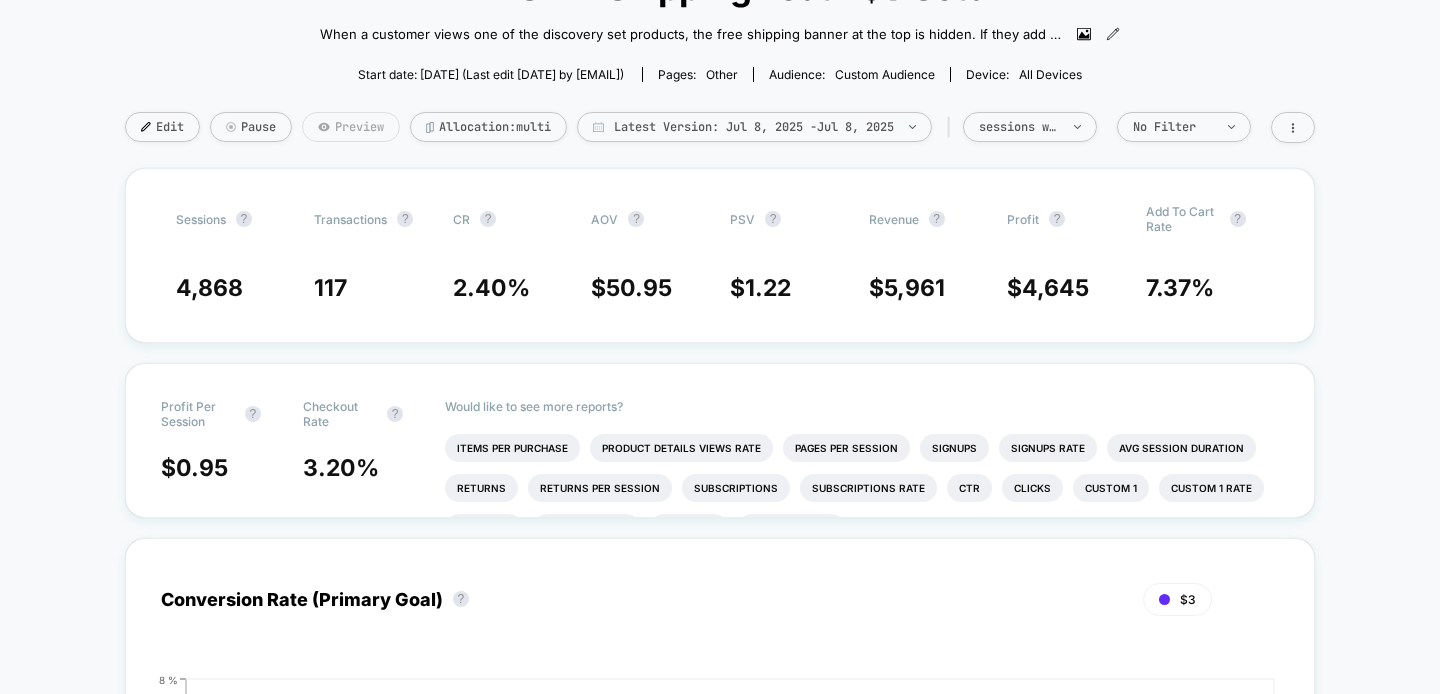 click on "Preview" at bounding box center [351, 127] 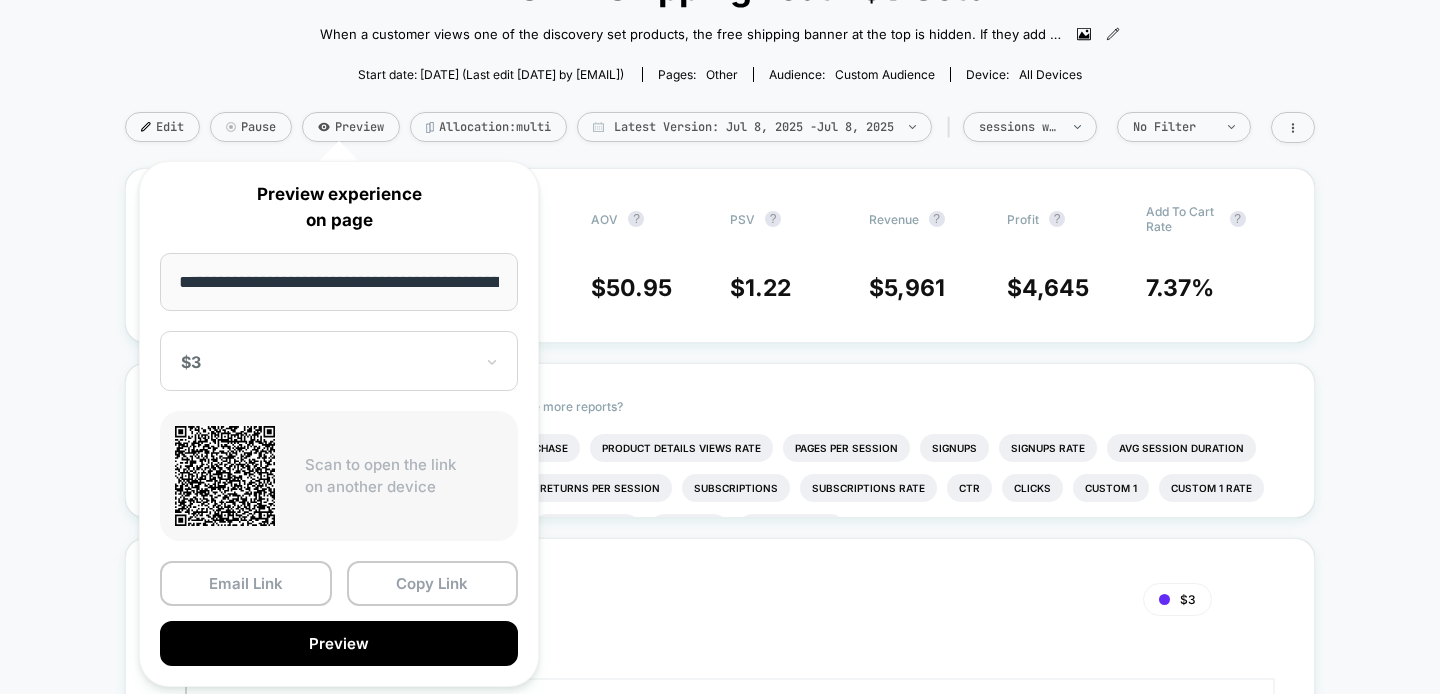 scroll, scrollTop: 0, scrollLeft: 84, axis: horizontal 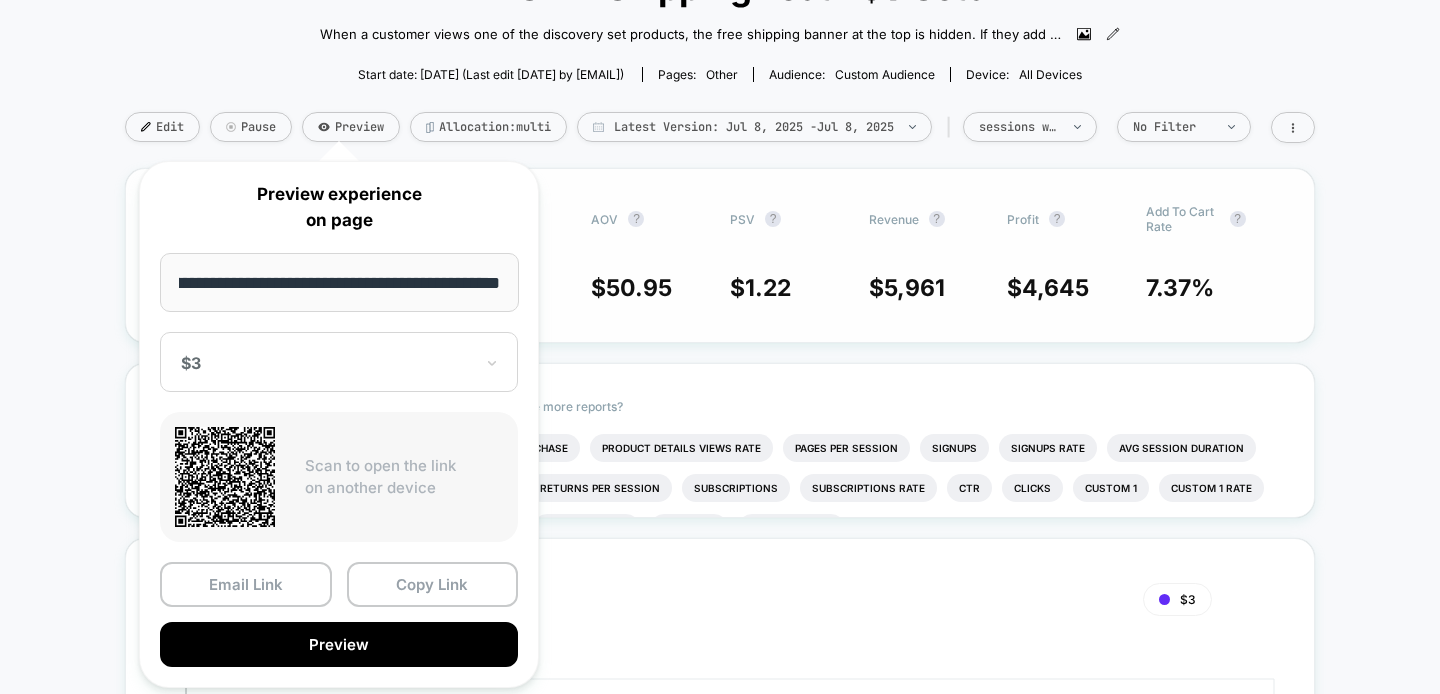 drag, startPoint x: 380, startPoint y: 285, endPoint x: 572, endPoint y: 317, distance: 194.6484 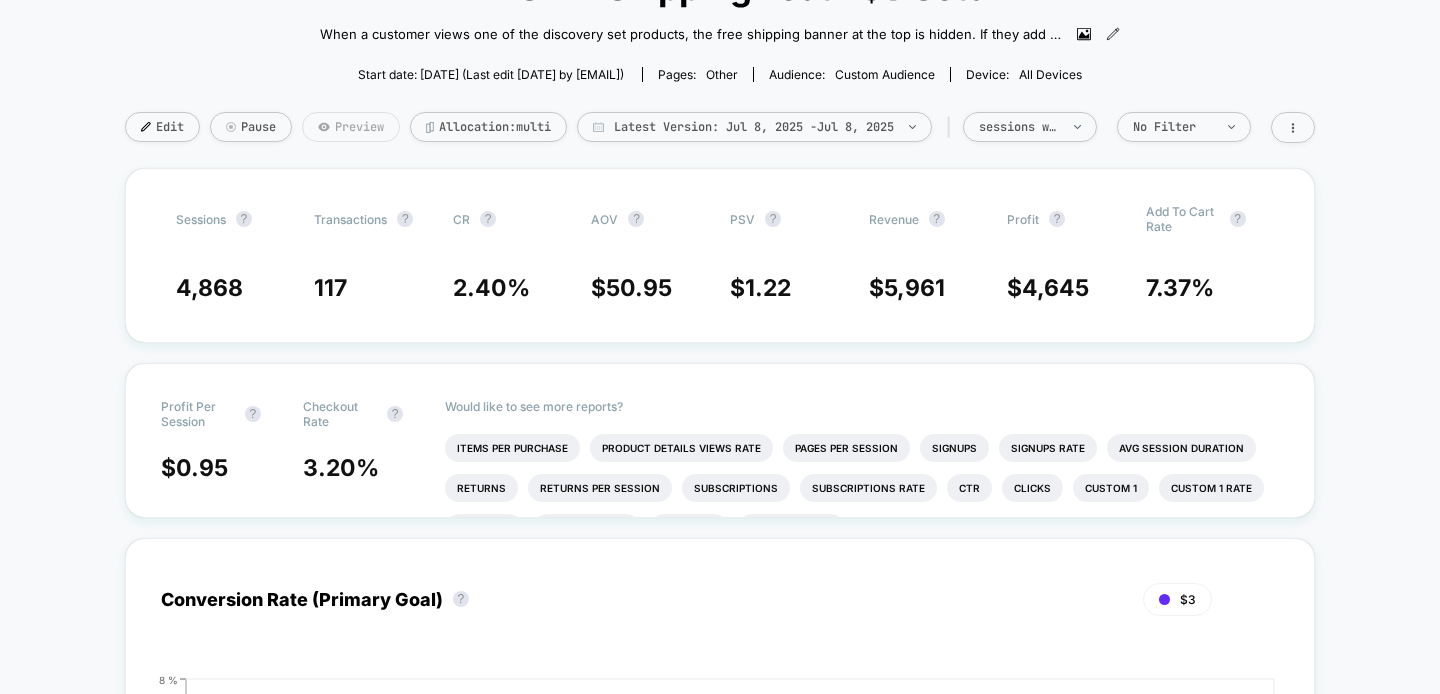 click on "Preview" at bounding box center (351, 127) 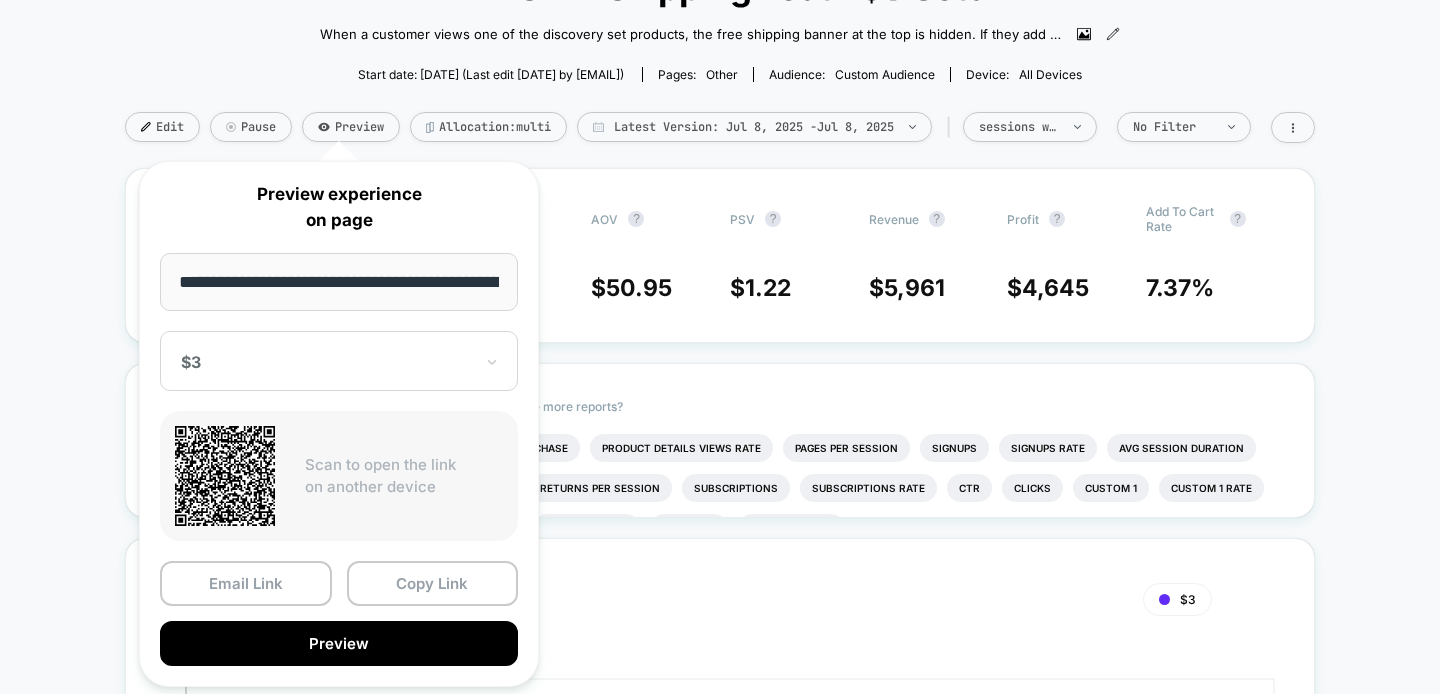 scroll, scrollTop: 0, scrollLeft: 84, axis: horizontal 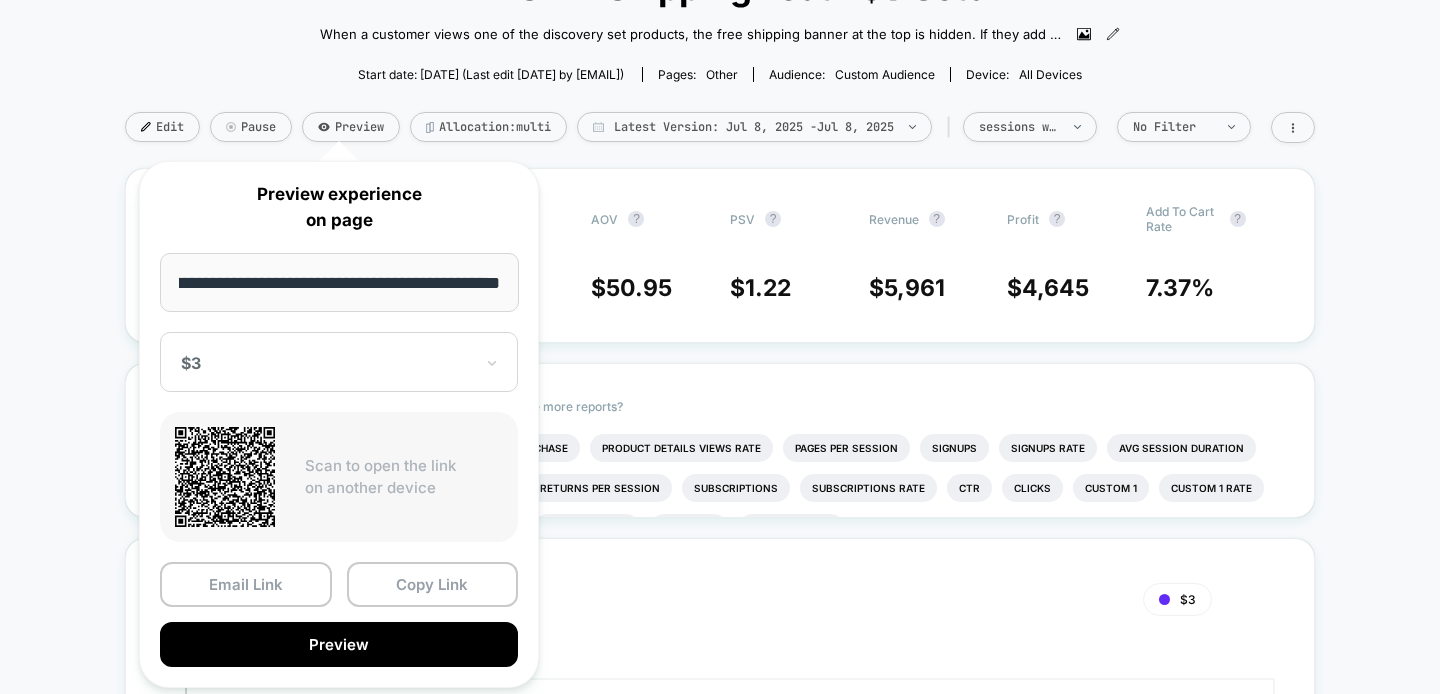 drag, startPoint x: 501, startPoint y: 282, endPoint x: 386, endPoint y: 278, distance: 115.06954 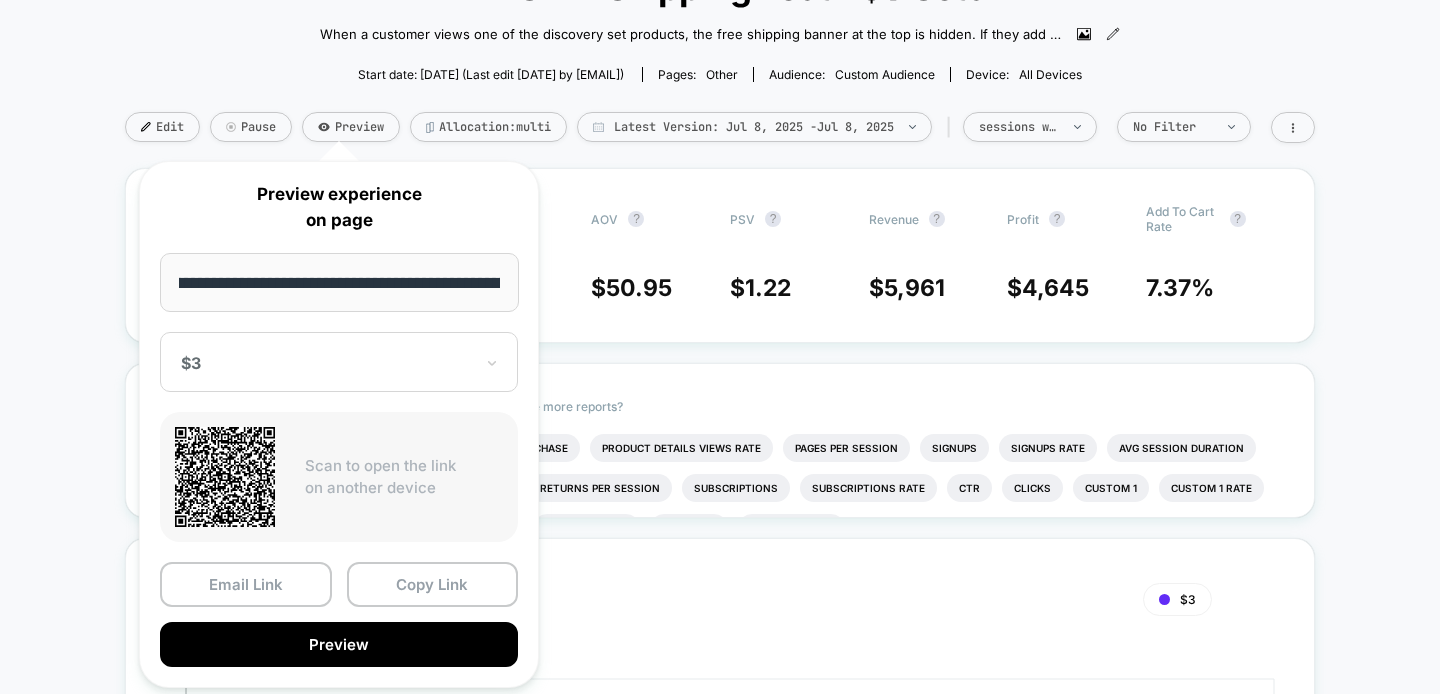scroll, scrollTop: 0, scrollLeft: 180, axis: horizontal 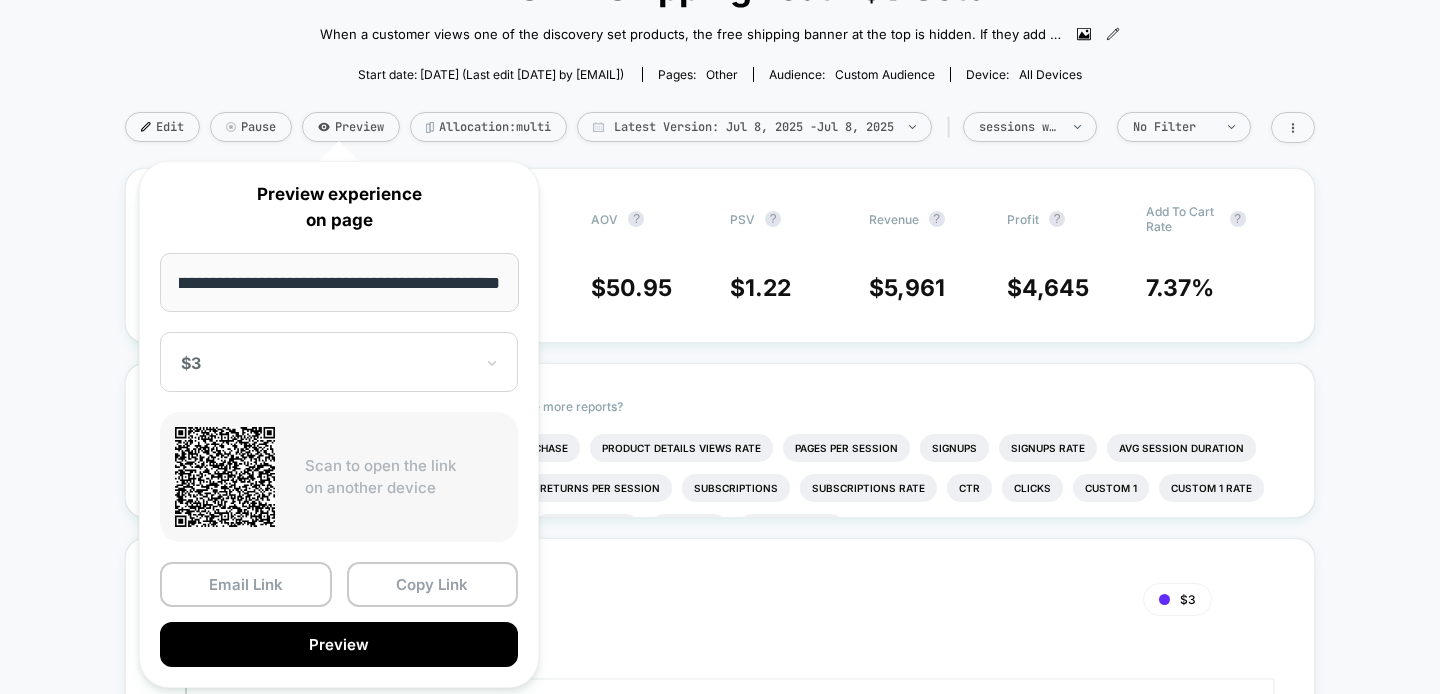 type on "**********" 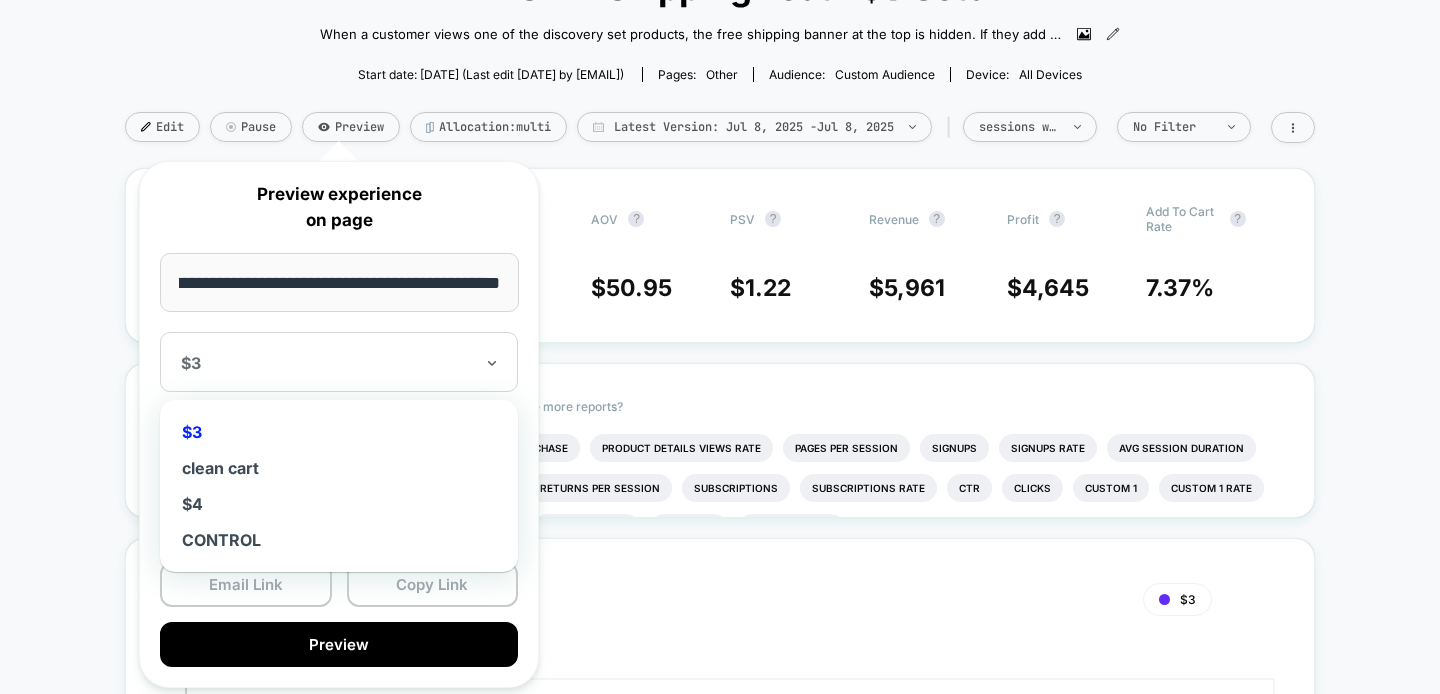 scroll, scrollTop: 0, scrollLeft: 0, axis: both 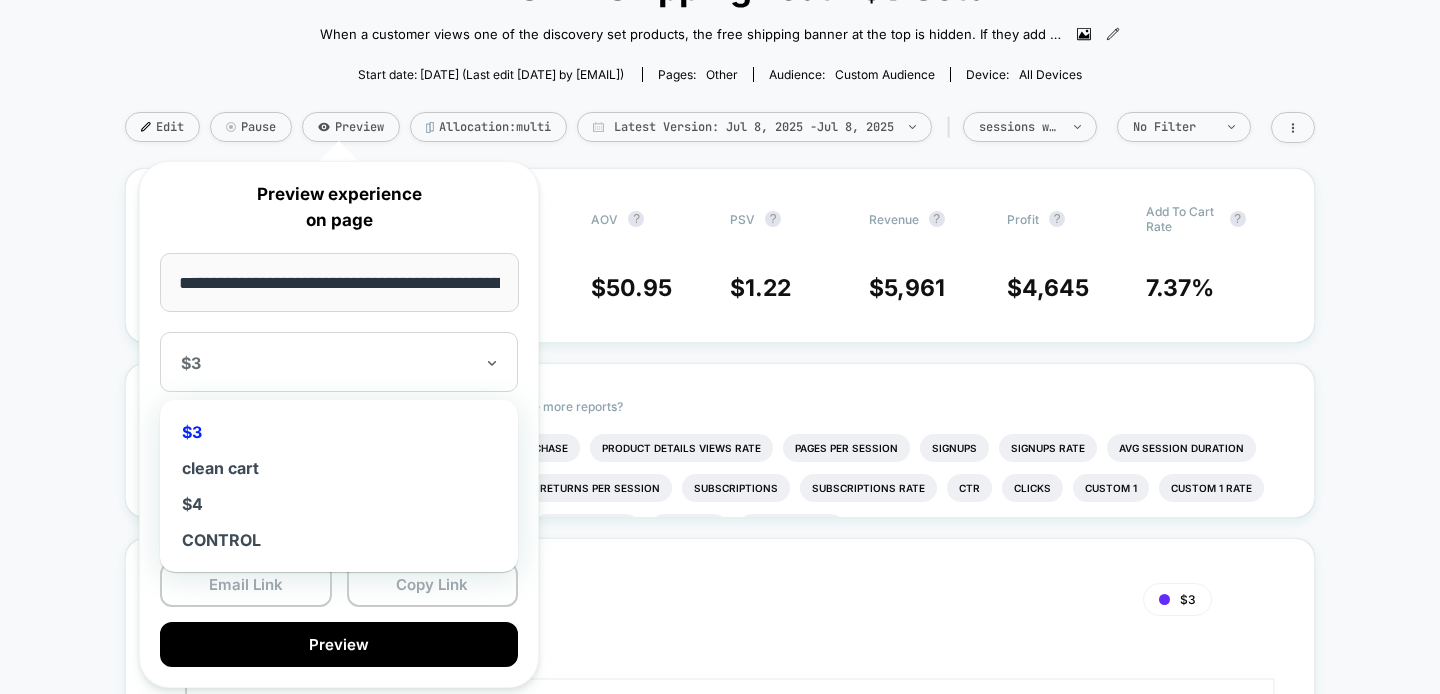 click on "$3" at bounding box center (339, 362) 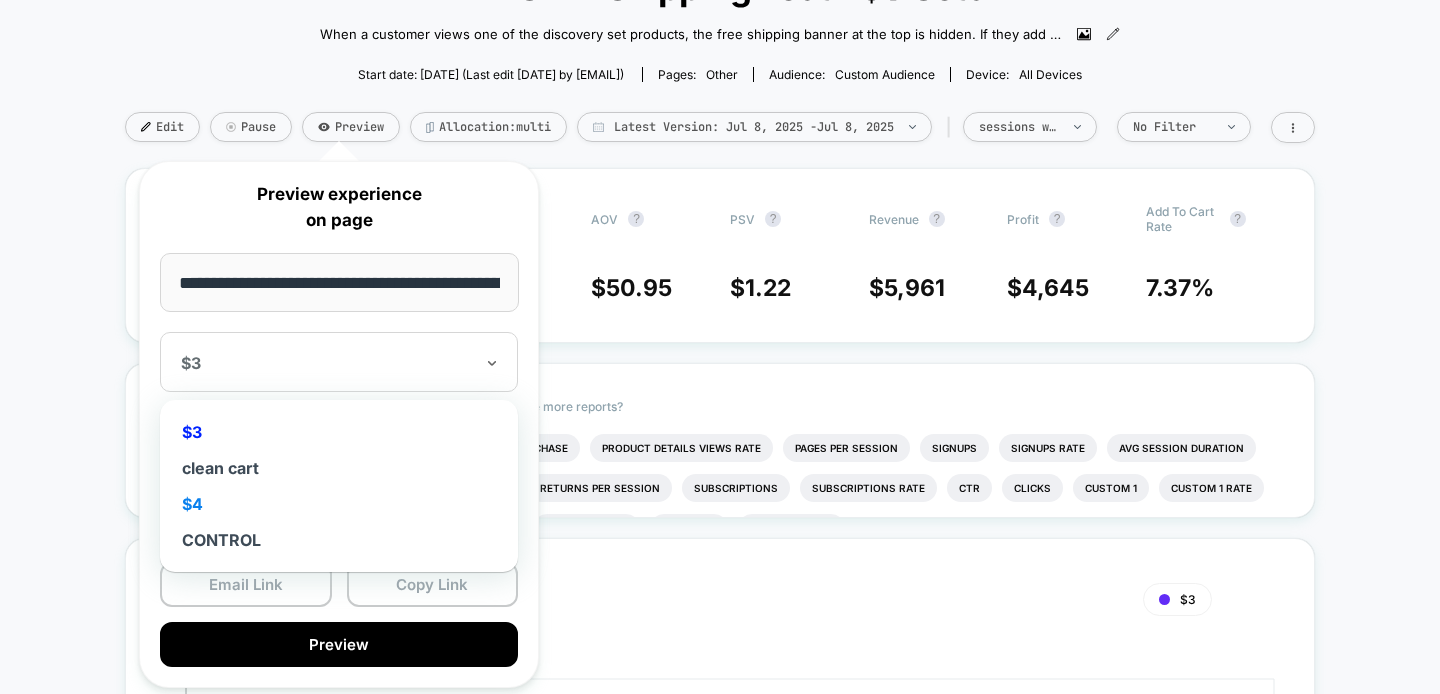 click on "$4" at bounding box center [339, 504] 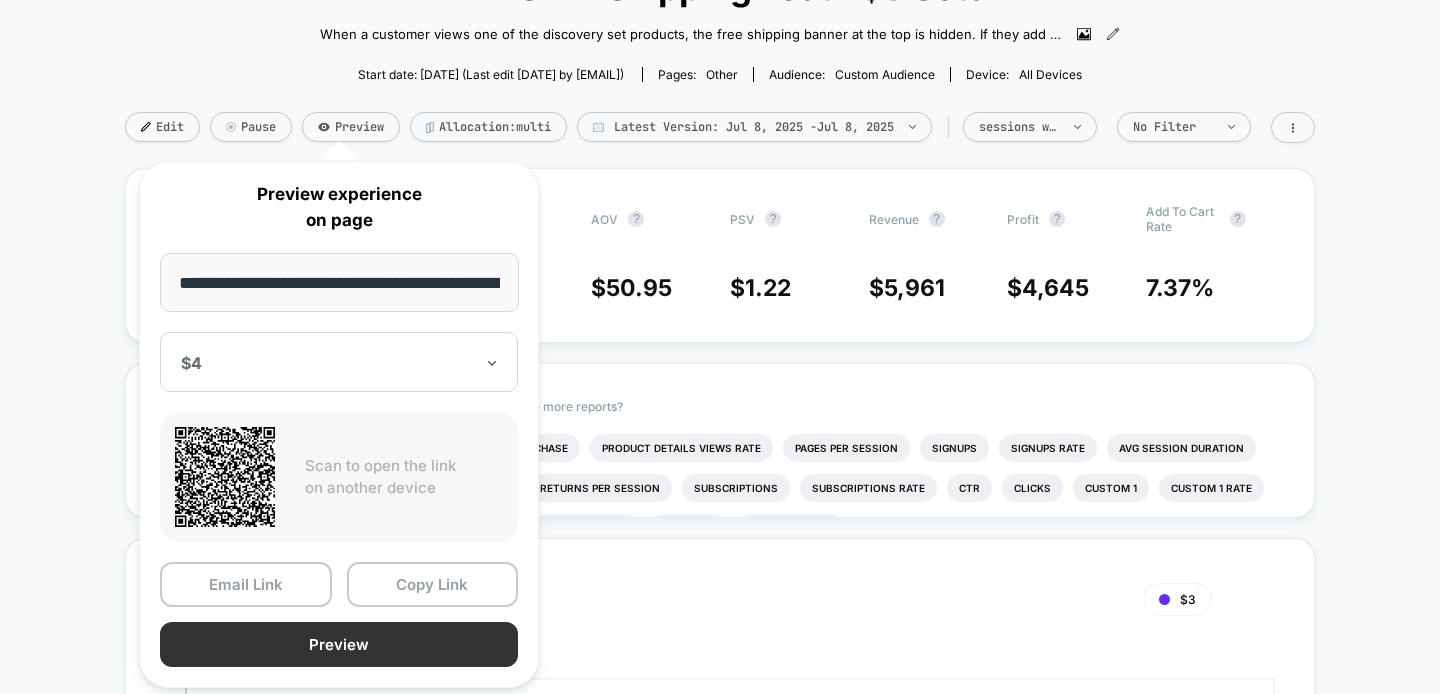 click on "Preview" at bounding box center [339, 644] 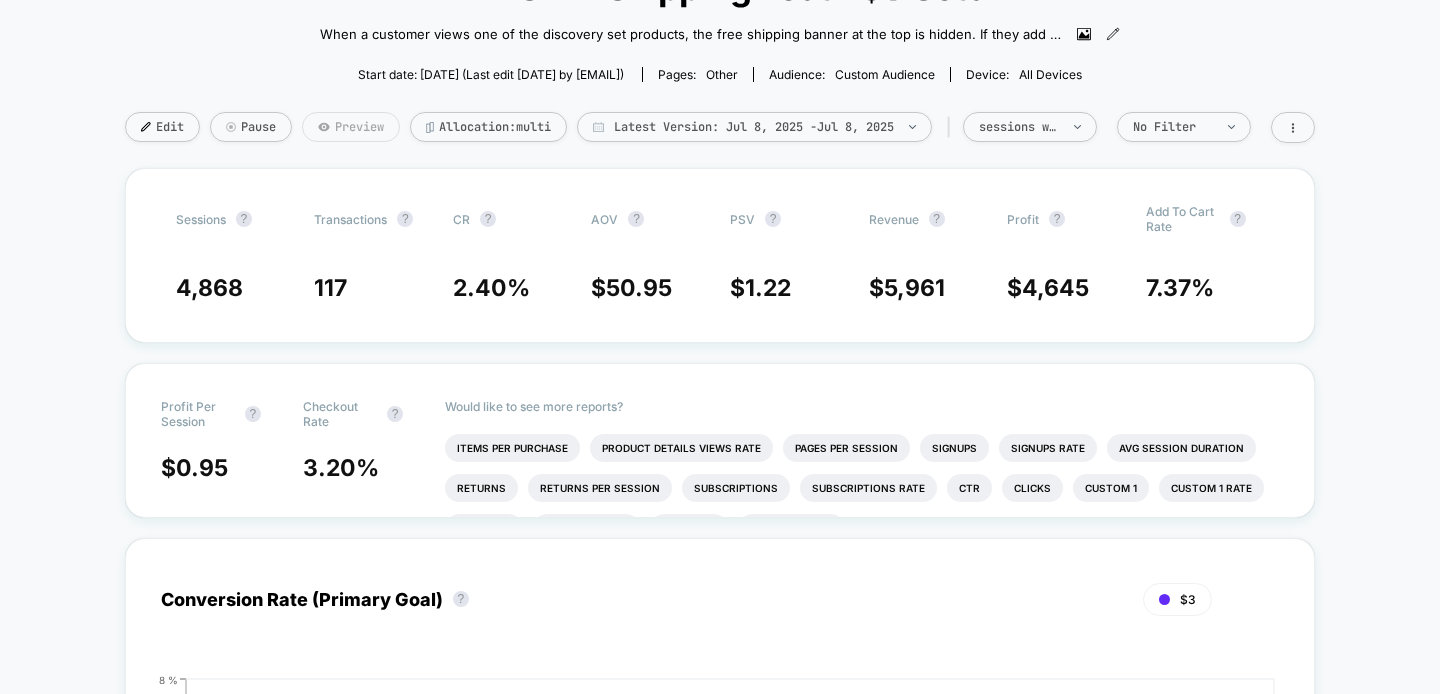 click on "Preview" at bounding box center (351, 127) 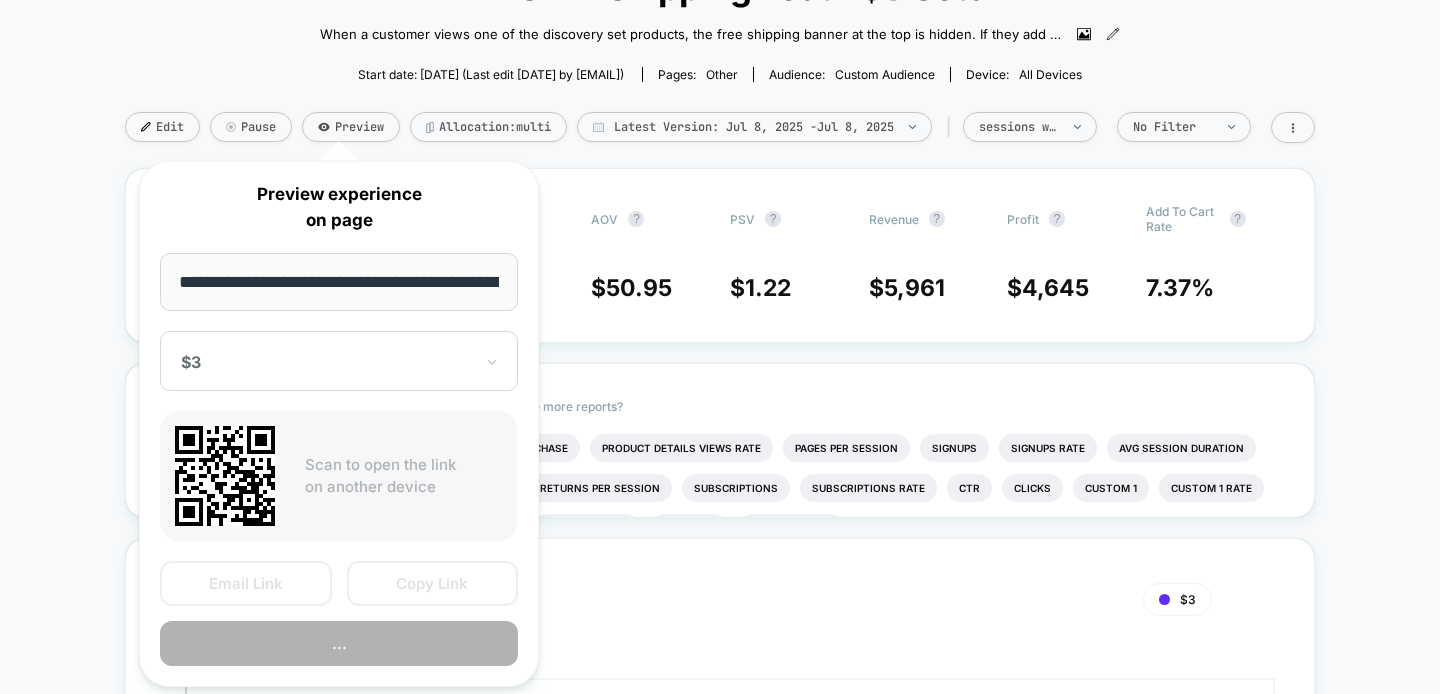 scroll, scrollTop: 0, scrollLeft: 84, axis: horizontal 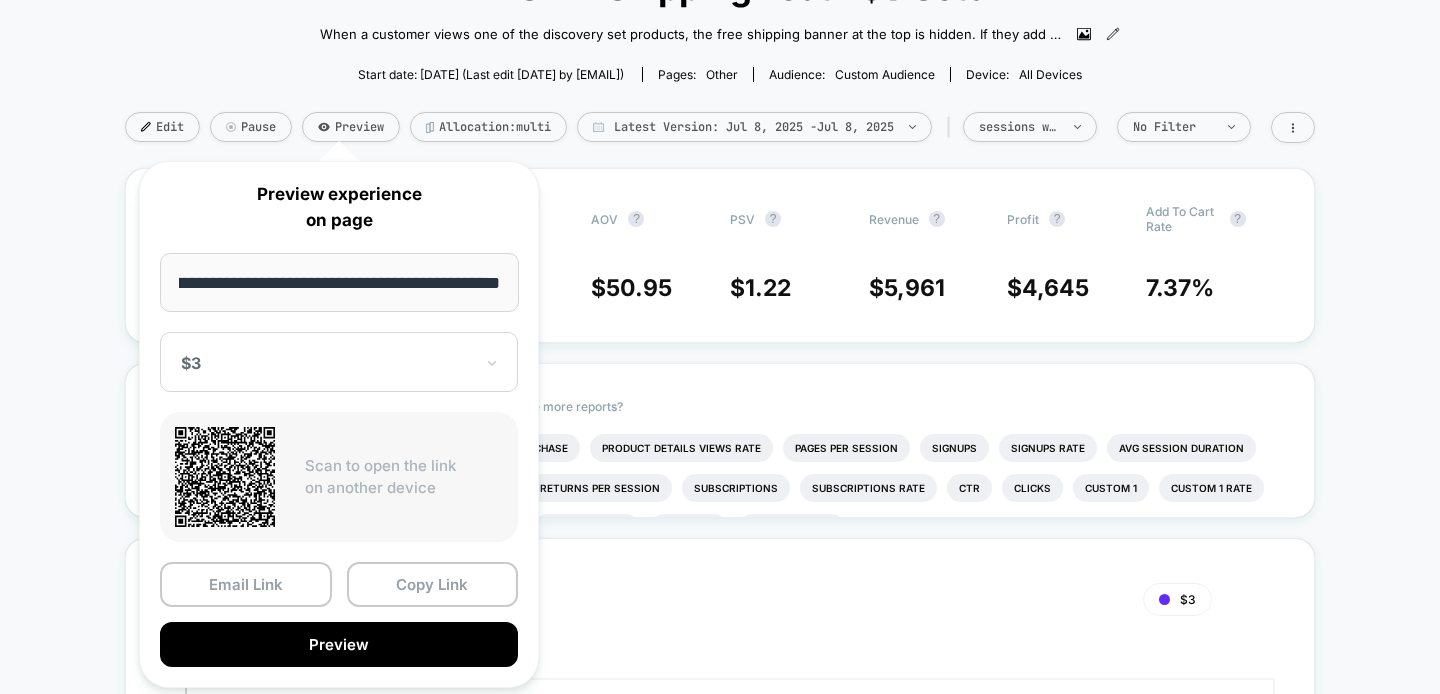 drag, startPoint x: 385, startPoint y: 289, endPoint x: 555, endPoint y: 301, distance: 170.423 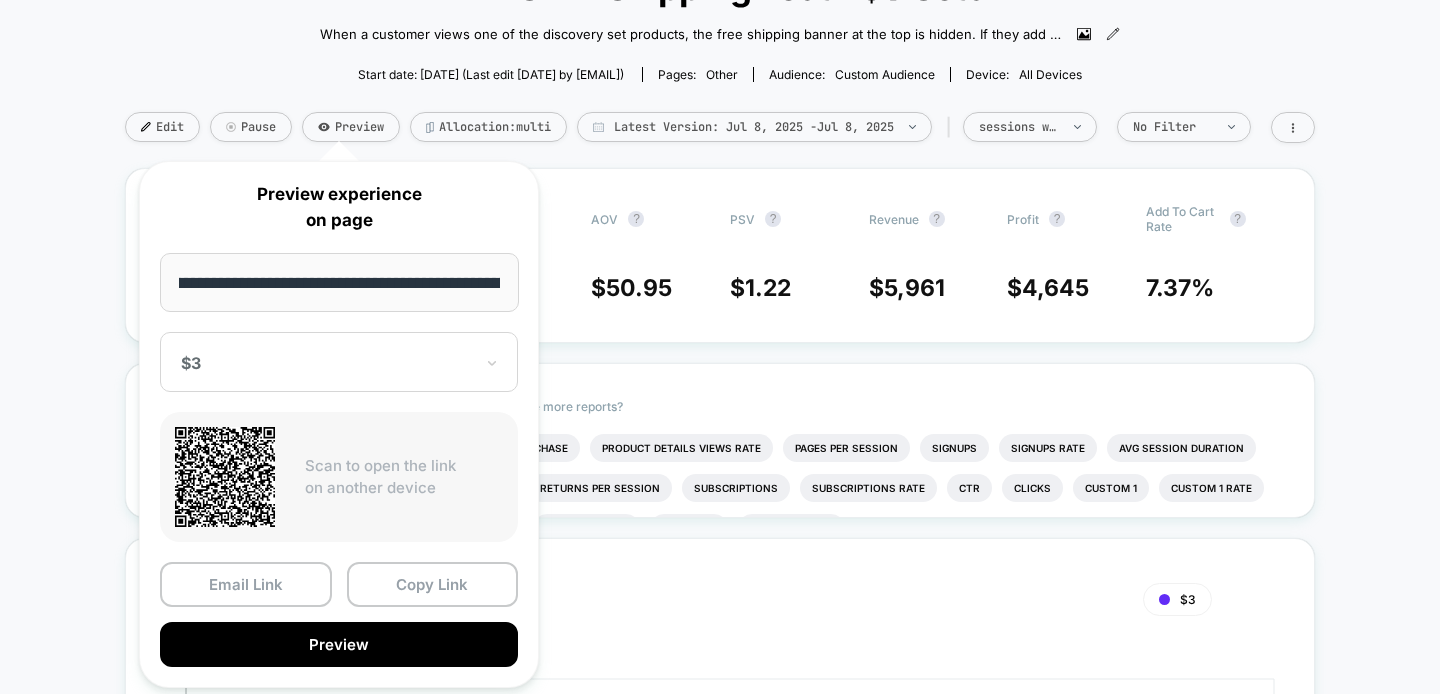 scroll, scrollTop: 0, scrollLeft: 180, axis: horizontal 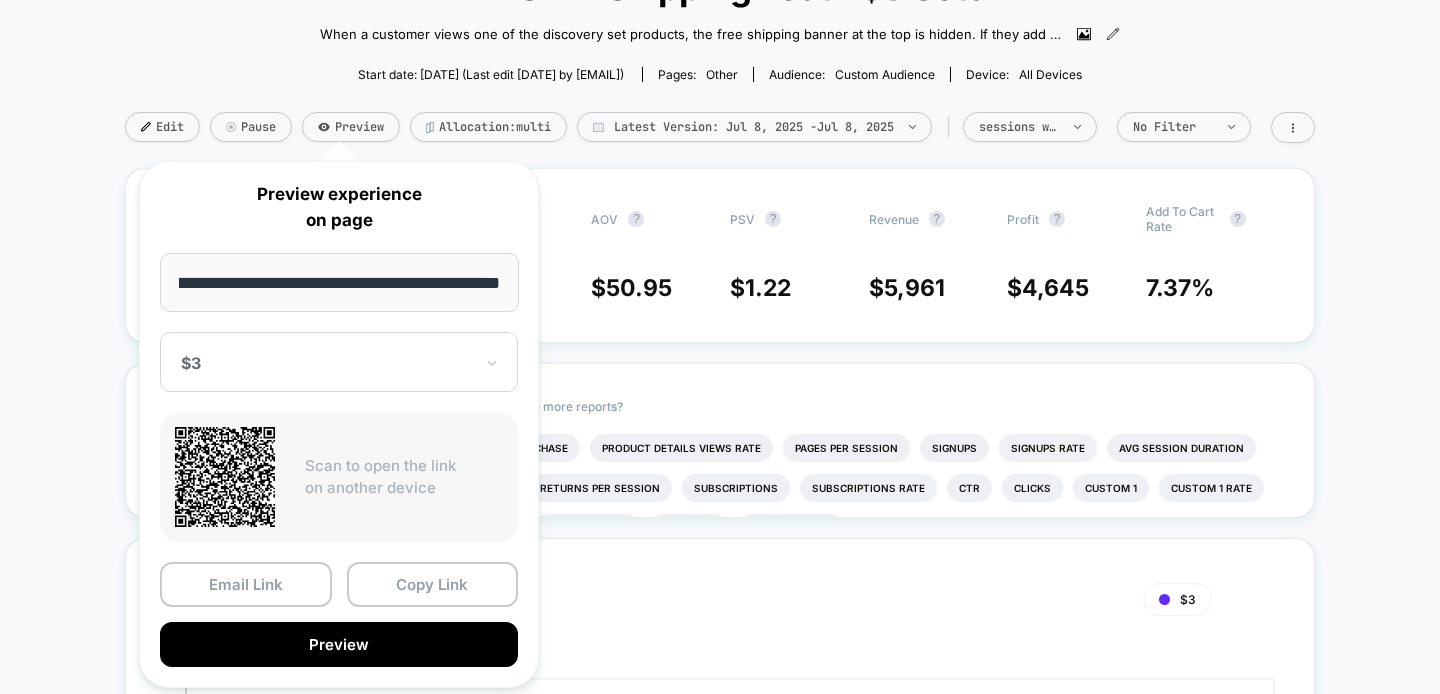 type on "**********" 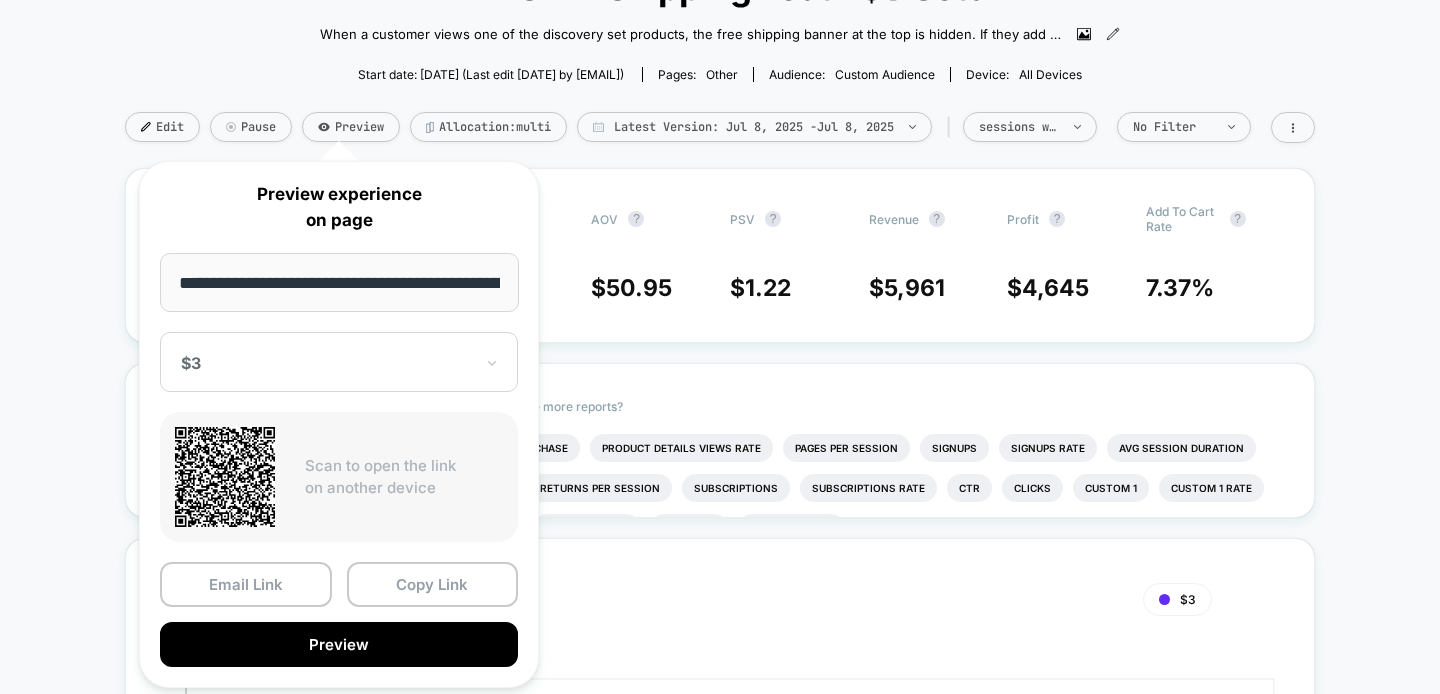 click at bounding box center [327, 363] 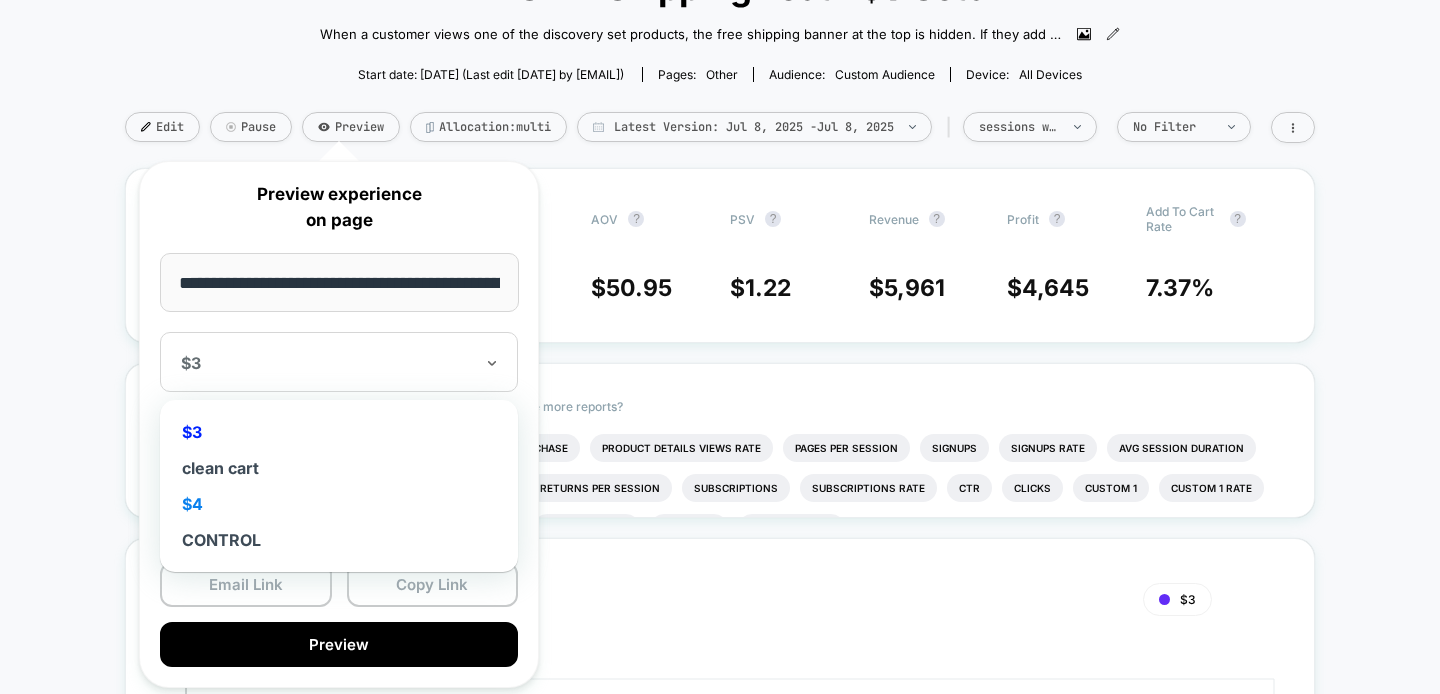 click on "$4" at bounding box center [339, 504] 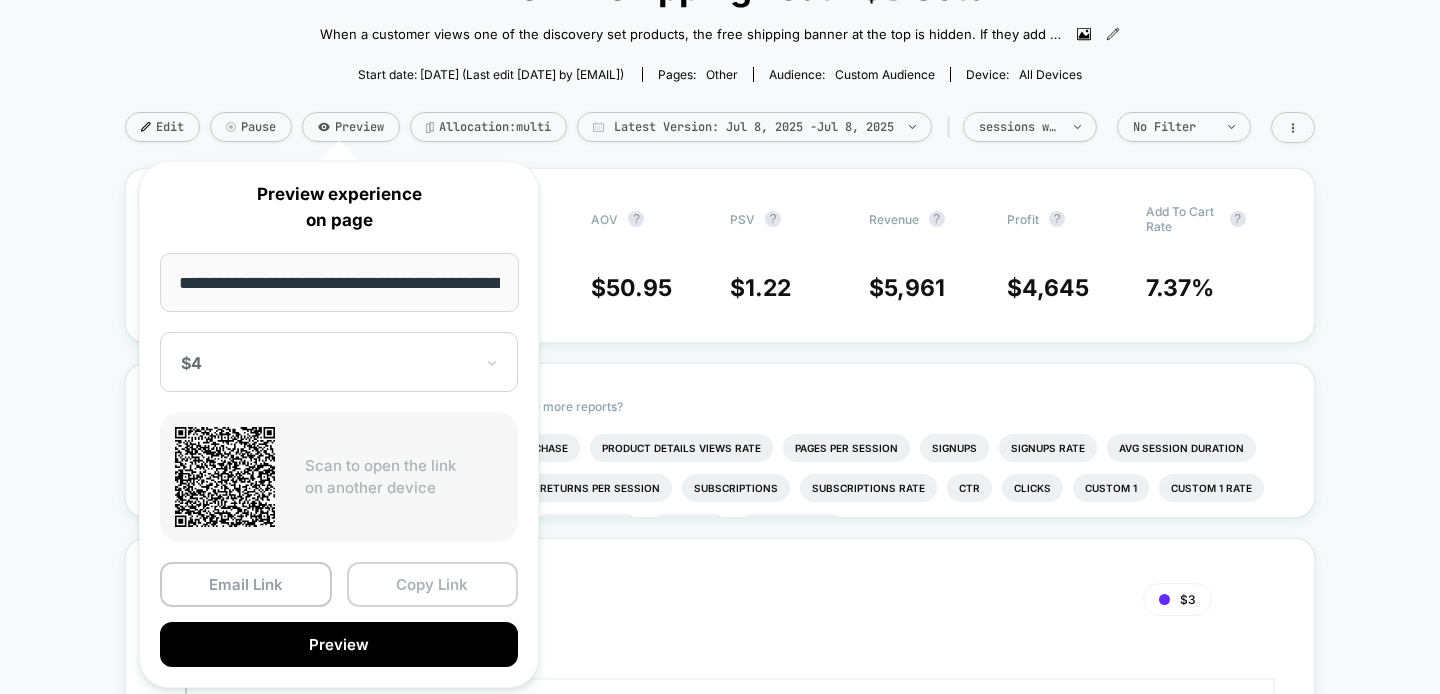 click on "Copy Link" at bounding box center (433, 584) 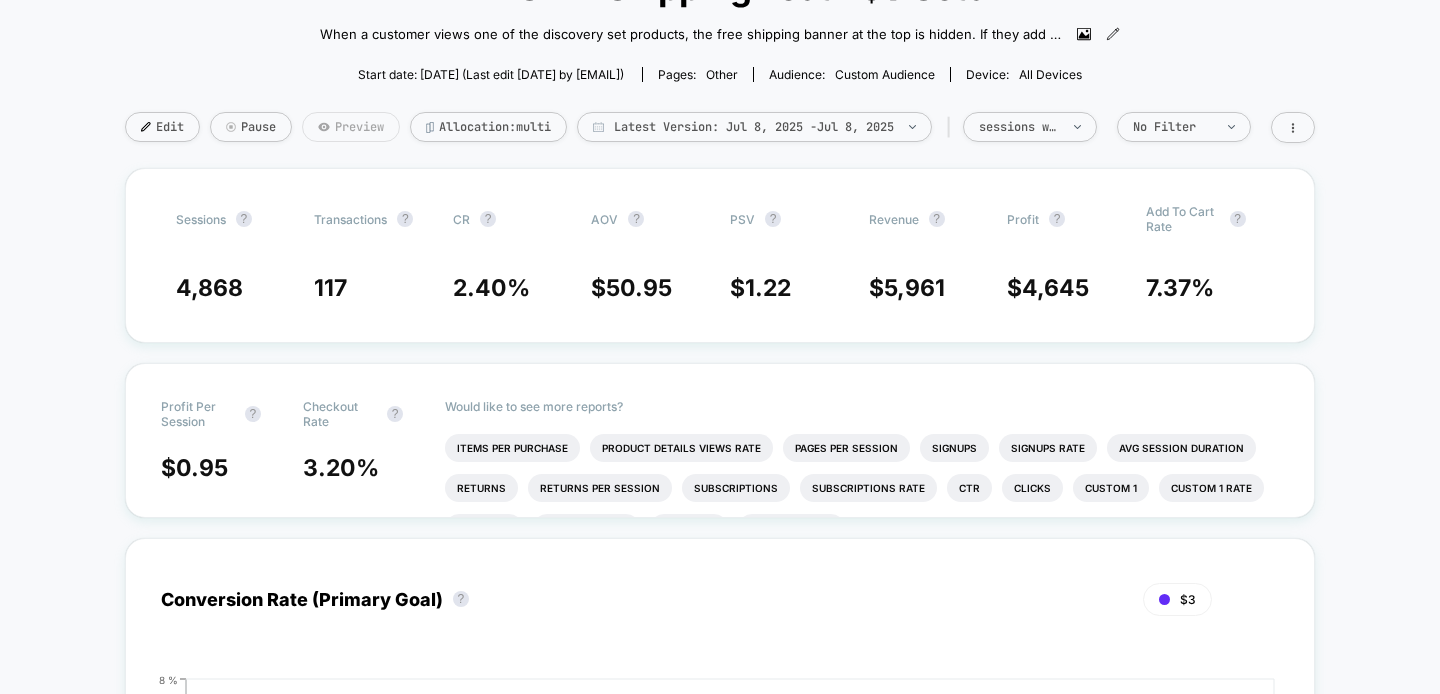 click on "Preview" at bounding box center [351, 127] 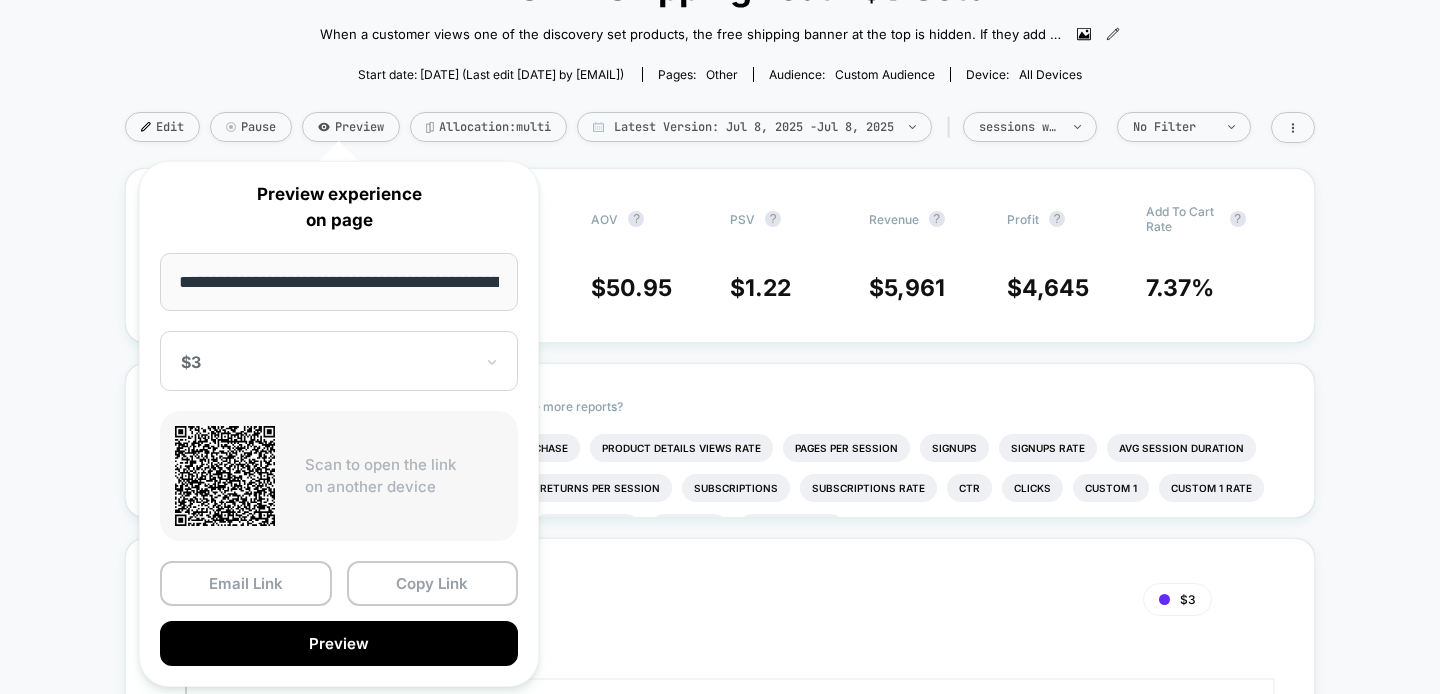 scroll, scrollTop: 0, scrollLeft: 84, axis: horizontal 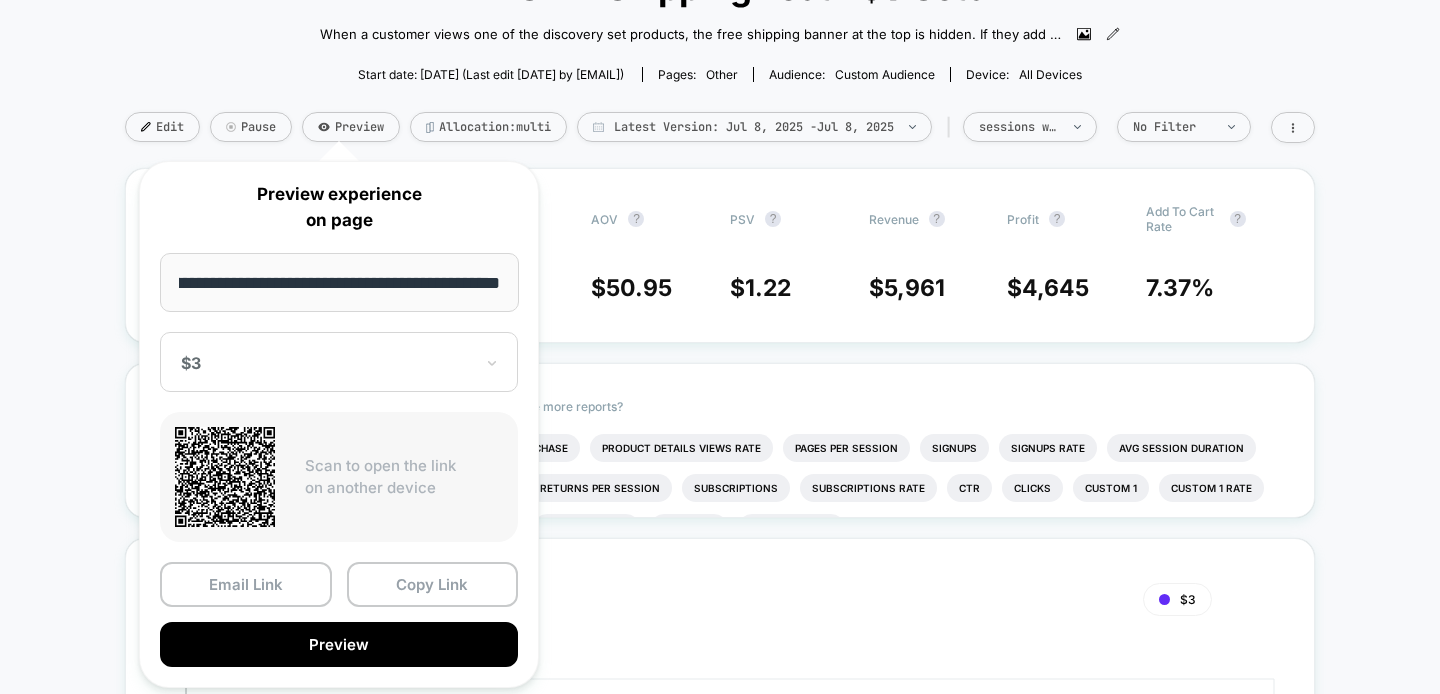 click on "**********" at bounding box center (339, 424) 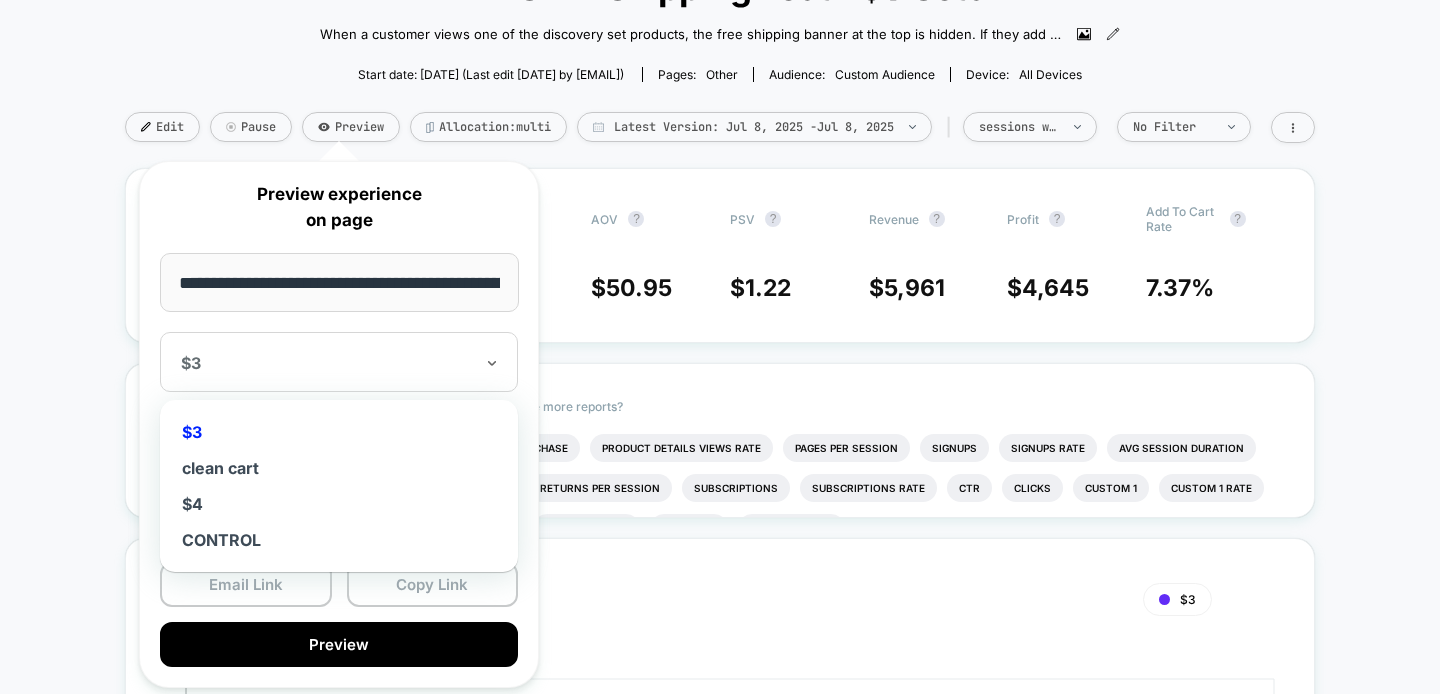 click at bounding box center (327, 363) 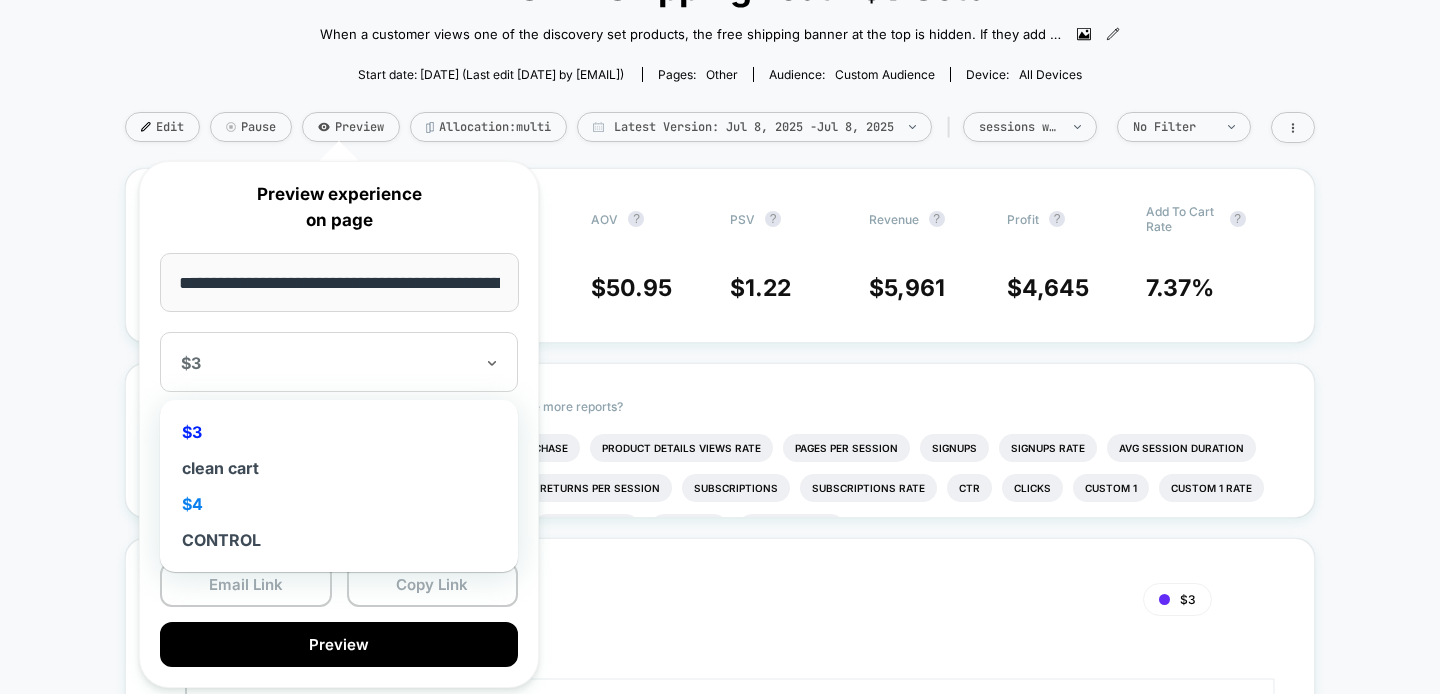 click on "$4" at bounding box center (339, 504) 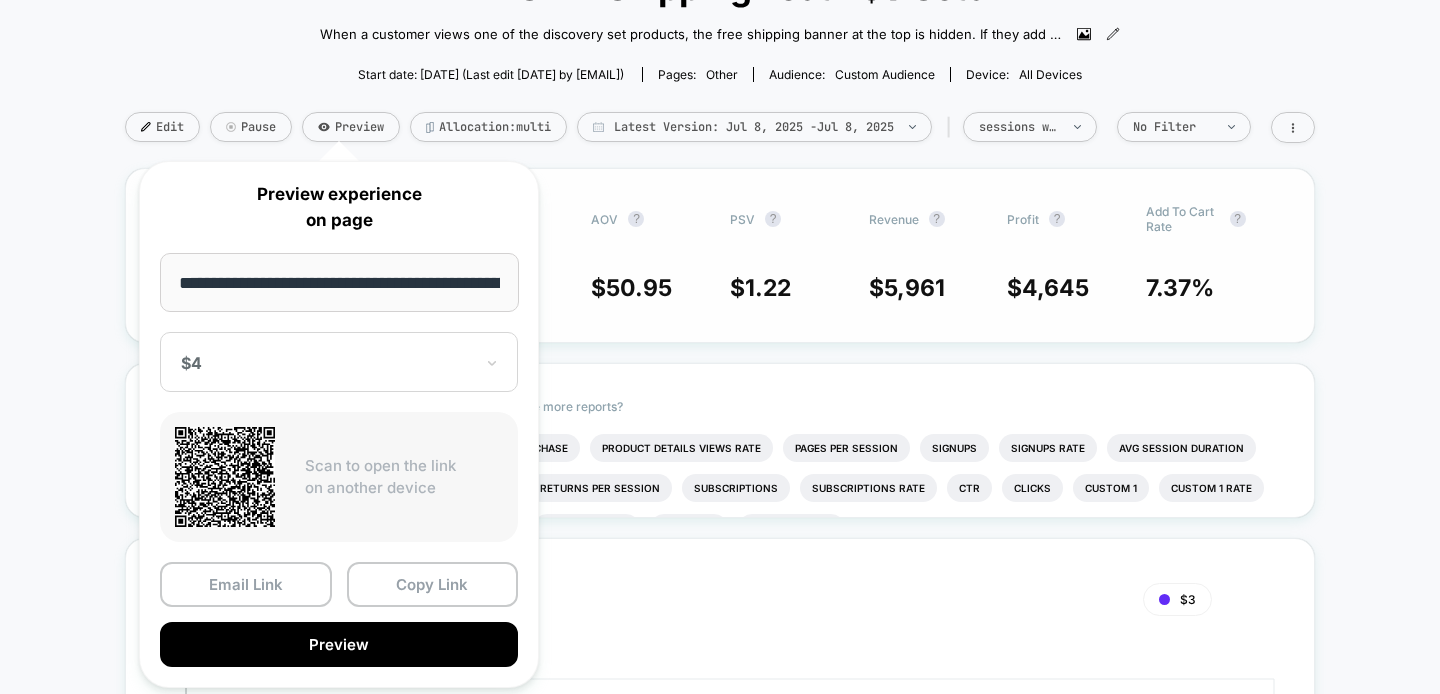 scroll, scrollTop: 0, scrollLeft: 84, axis: horizontal 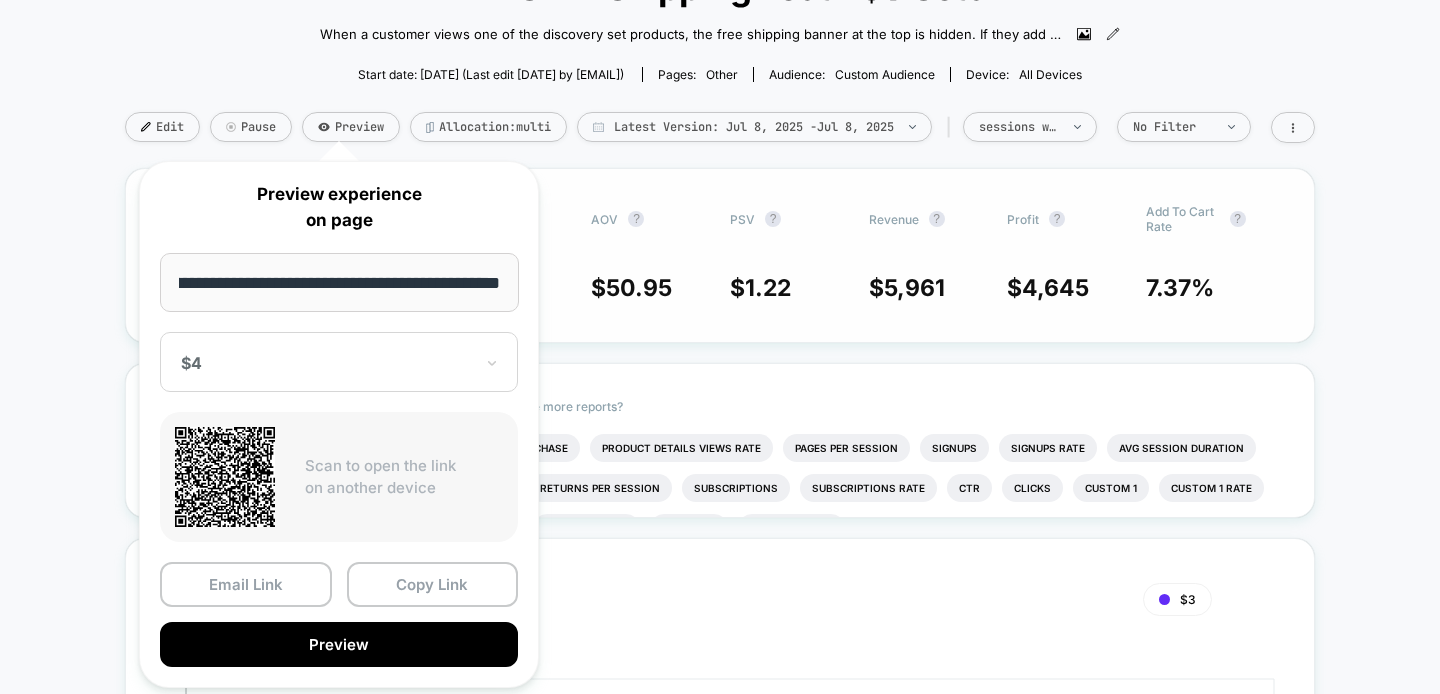 drag, startPoint x: 466, startPoint y: 282, endPoint x: 589, endPoint y: 299, distance: 124.16924 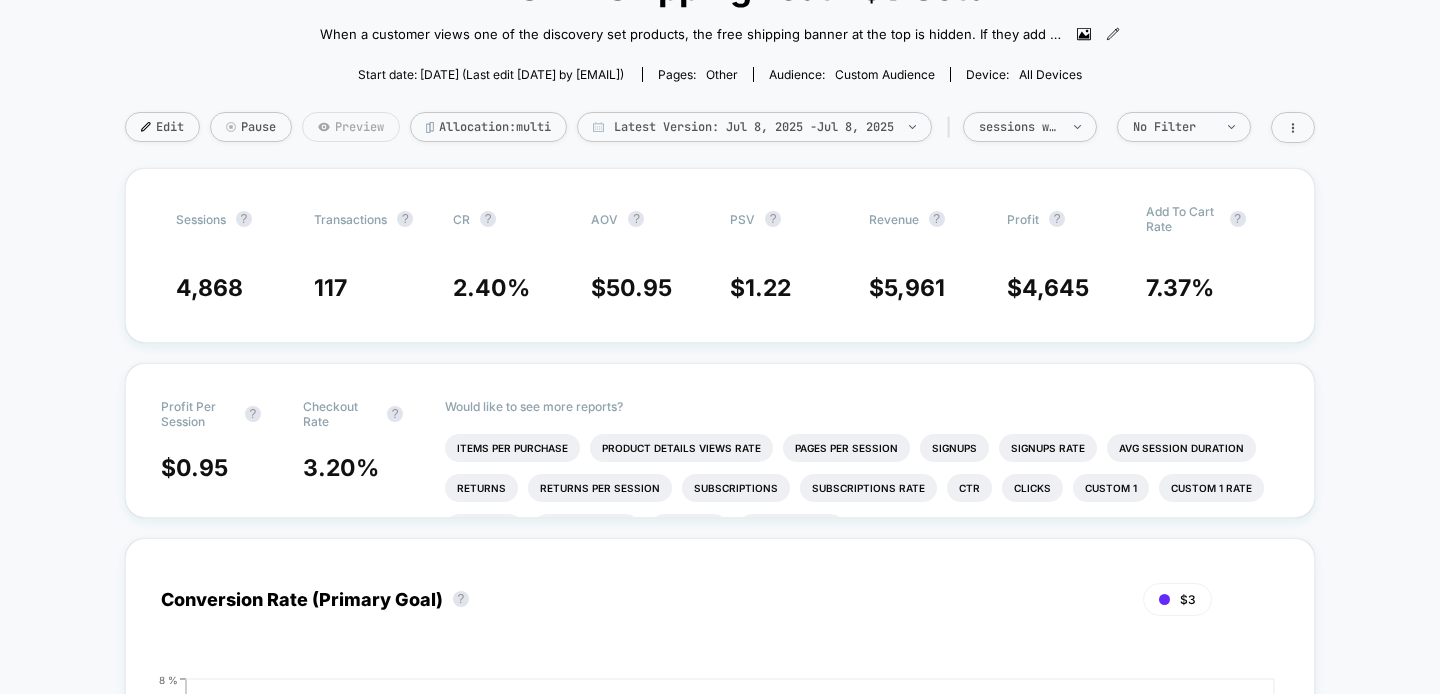 click on "Preview" at bounding box center (351, 127) 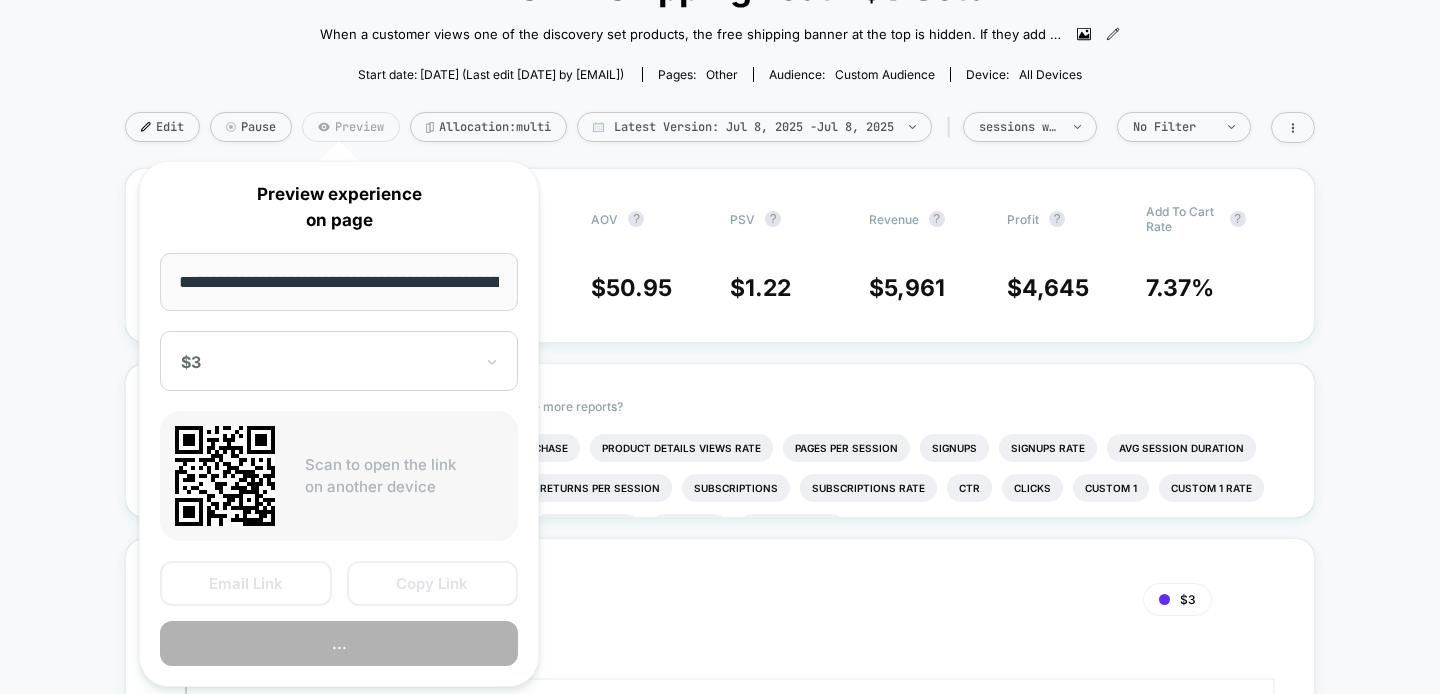 scroll, scrollTop: 0, scrollLeft: 84, axis: horizontal 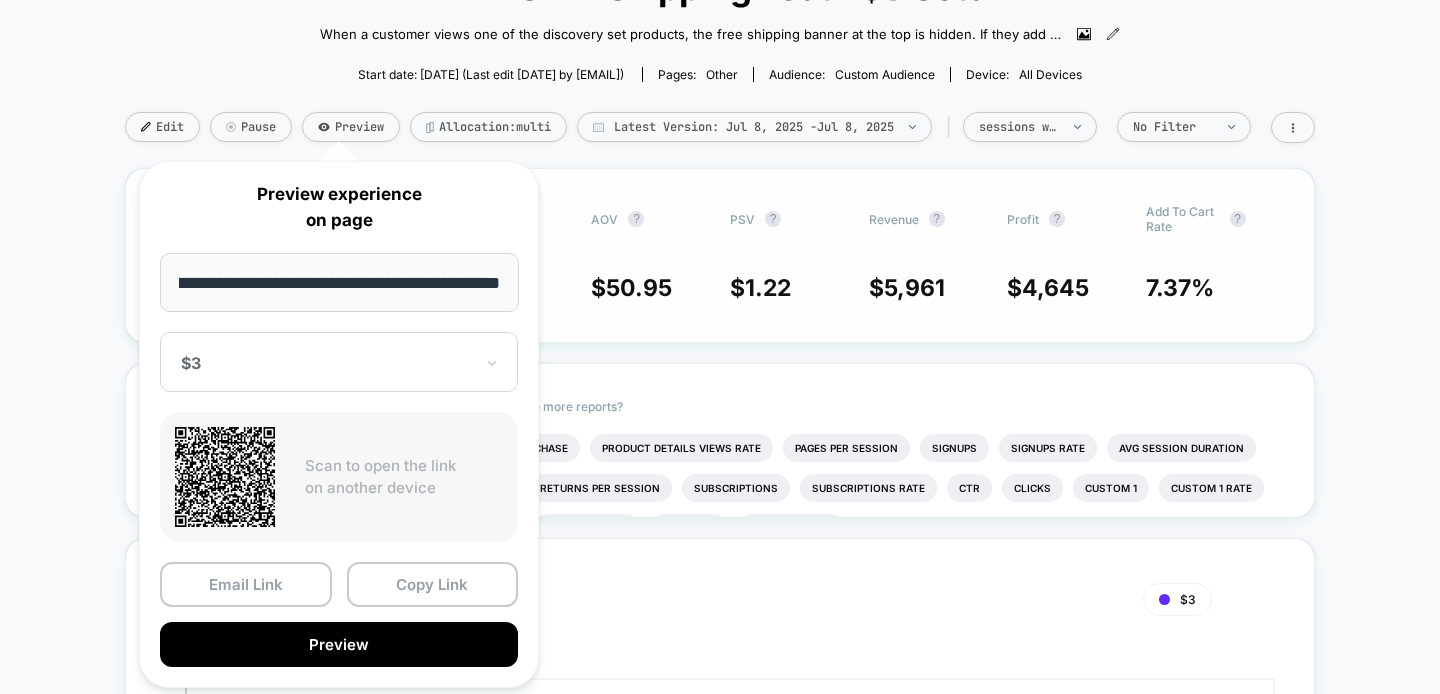 drag, startPoint x: 379, startPoint y: 282, endPoint x: 564, endPoint y: 285, distance: 185.02432 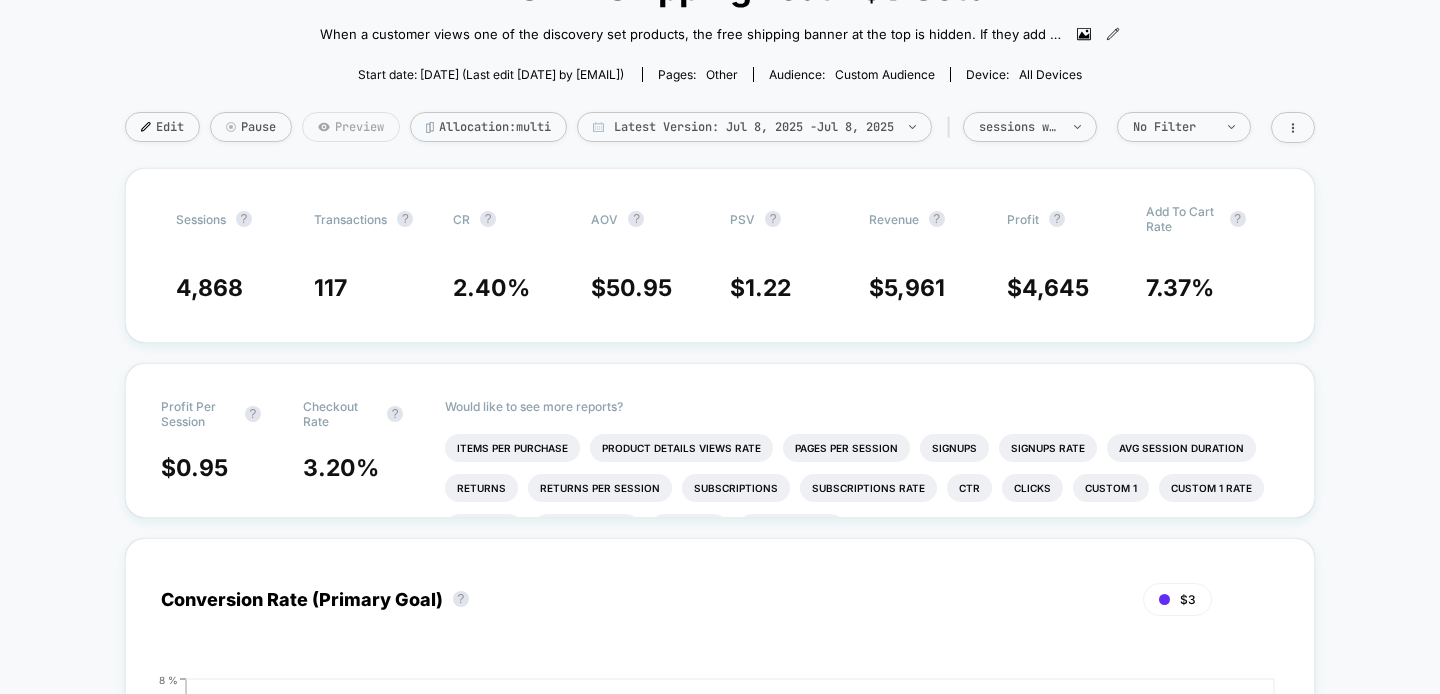 click on "Preview" at bounding box center (351, 127) 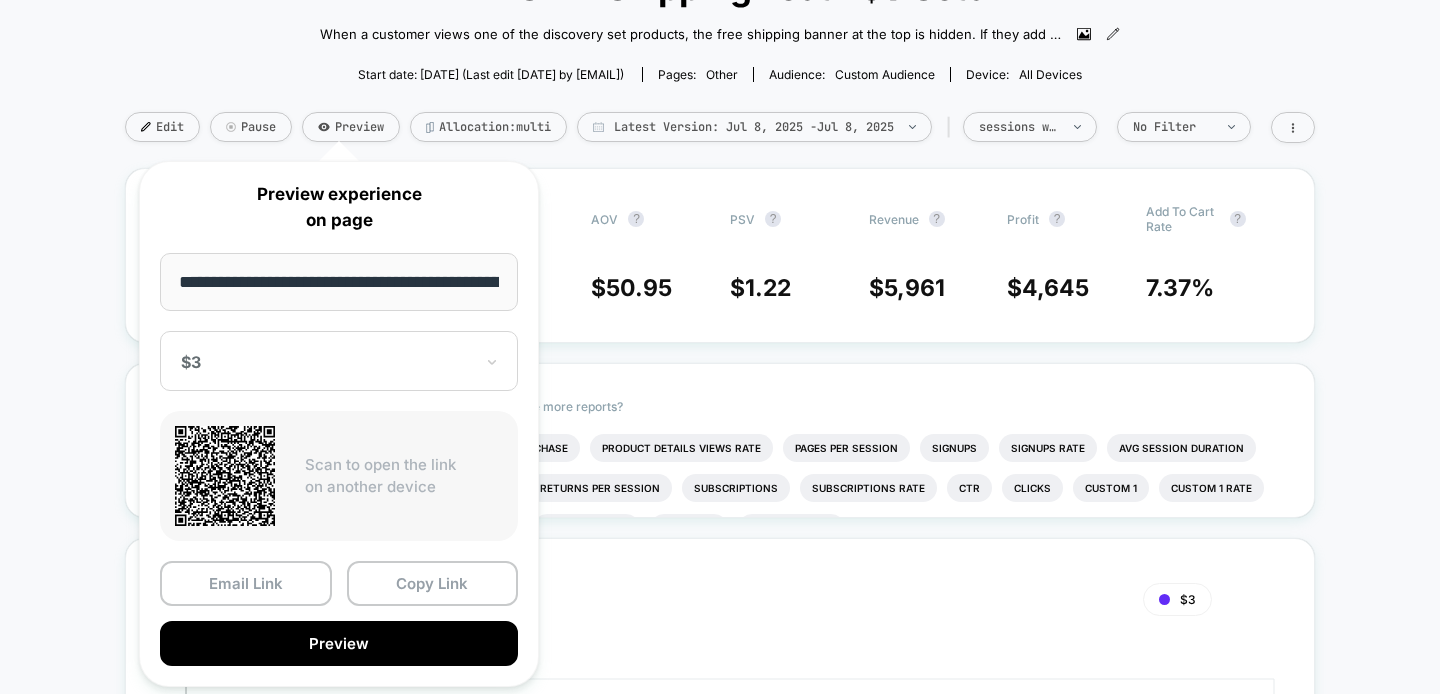 scroll, scrollTop: 0, scrollLeft: 84, axis: horizontal 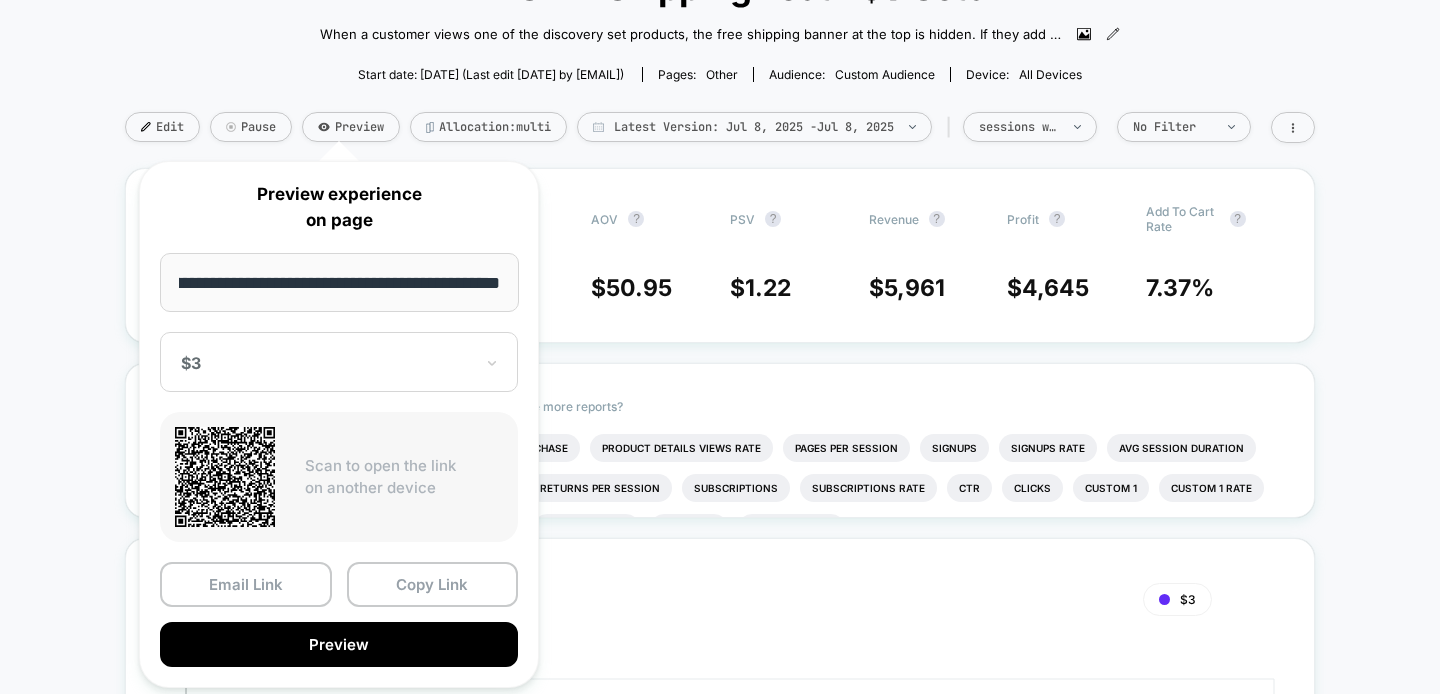 drag, startPoint x: 501, startPoint y: 286, endPoint x: 382, endPoint y: 284, distance: 119.01681 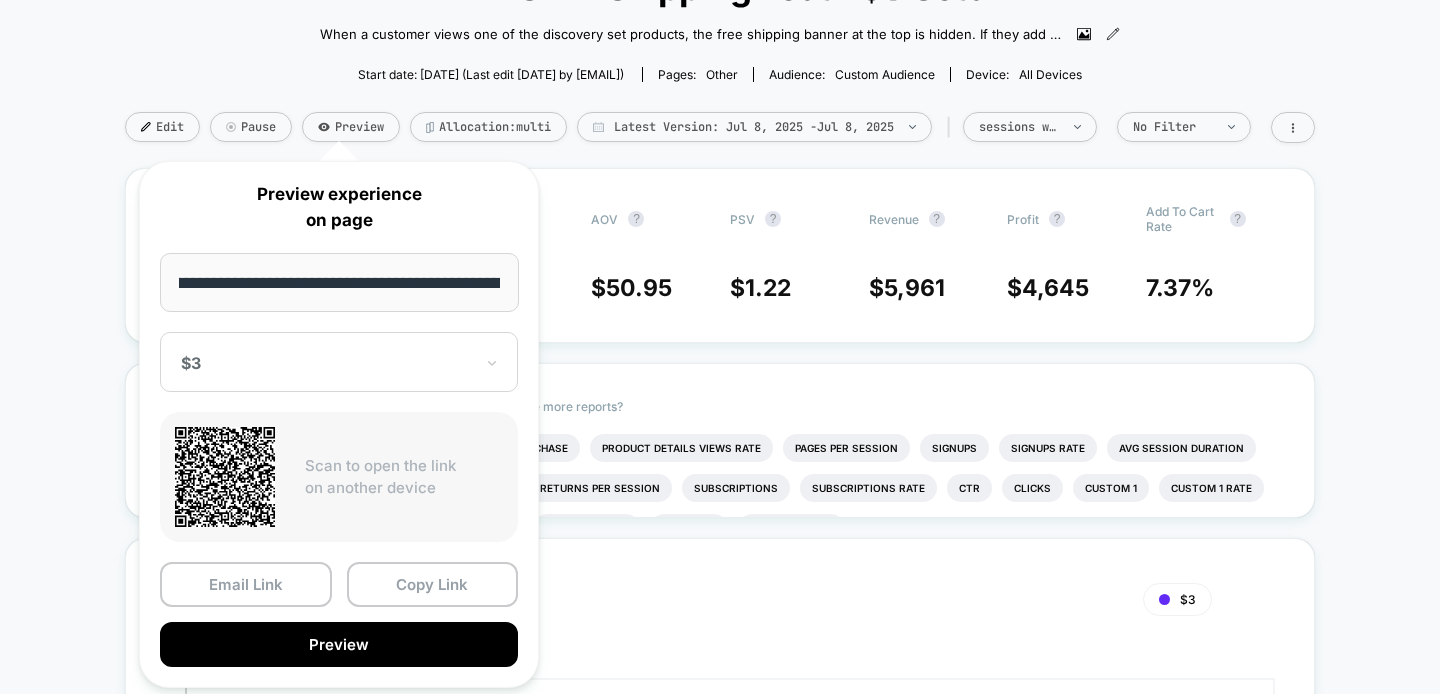 scroll, scrollTop: 0, scrollLeft: 180, axis: horizontal 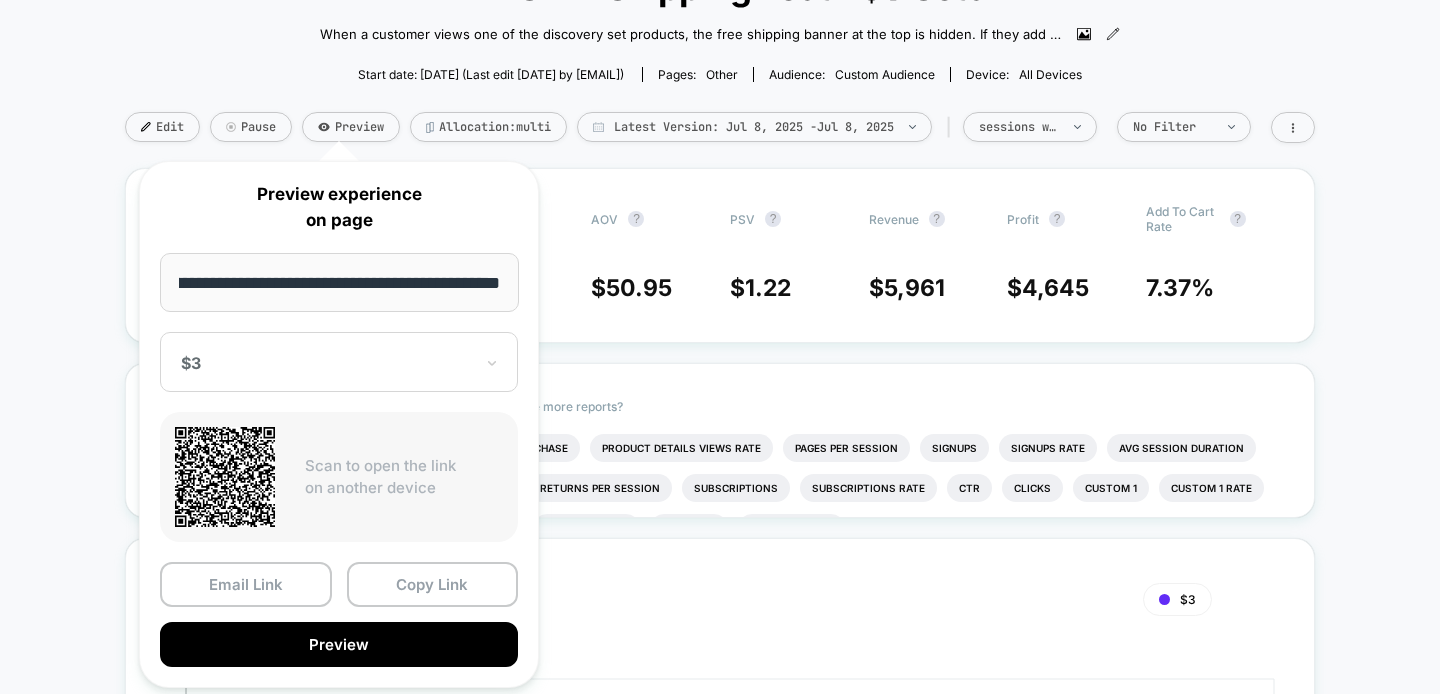 type on "**********" 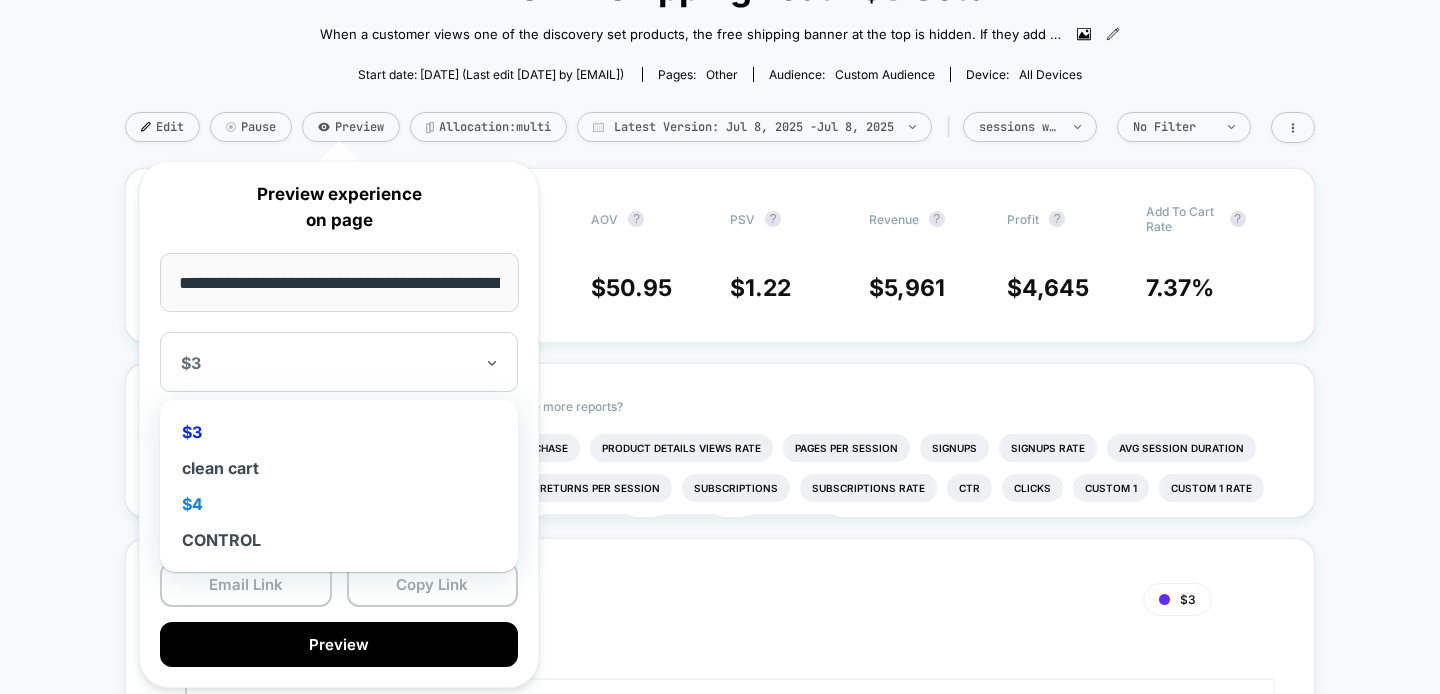 click on "$4" at bounding box center (339, 504) 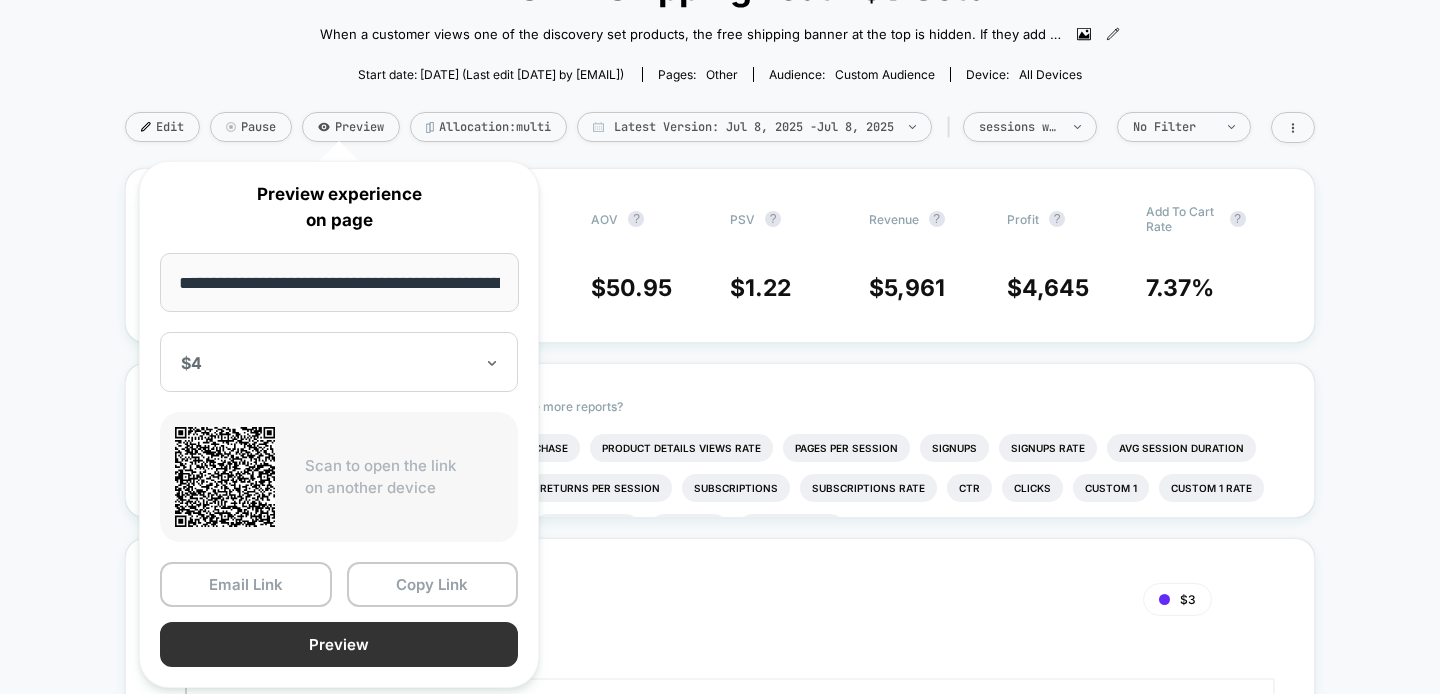 click on "Preview" at bounding box center (339, 644) 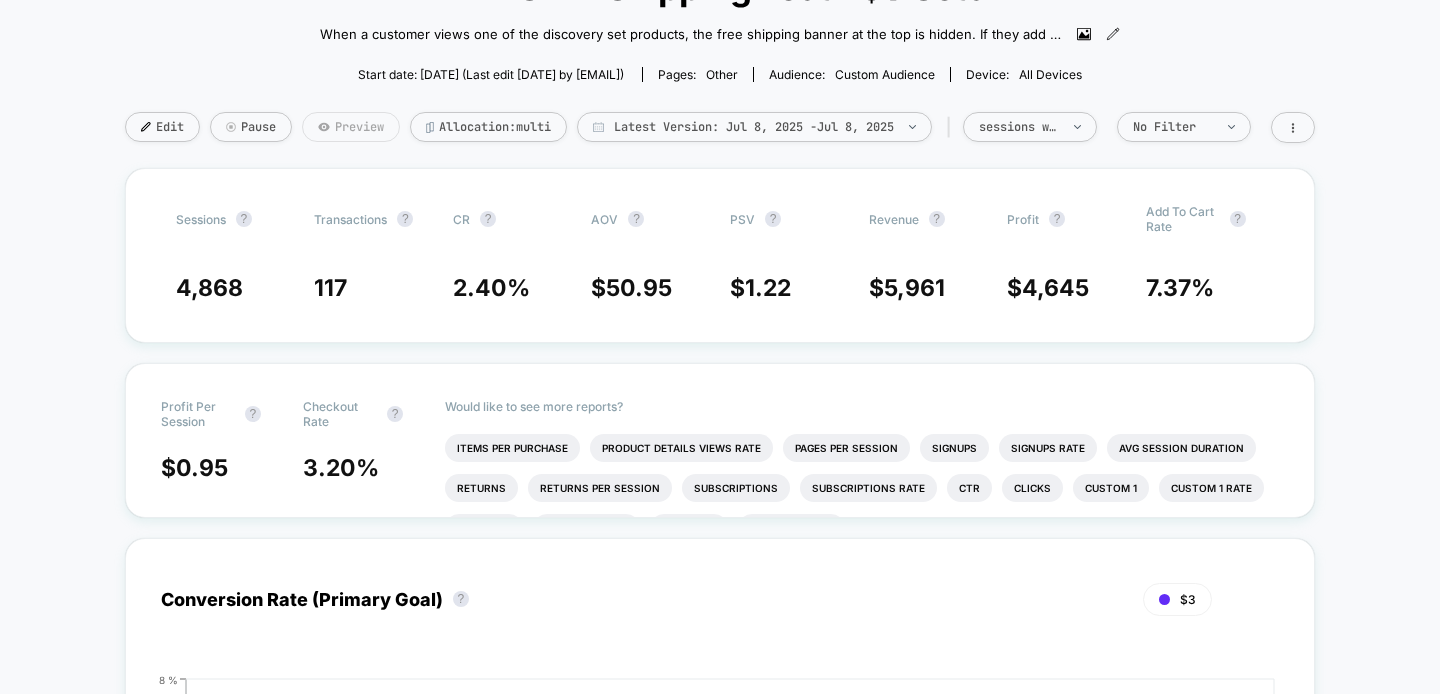 click on "Preview" at bounding box center [351, 127] 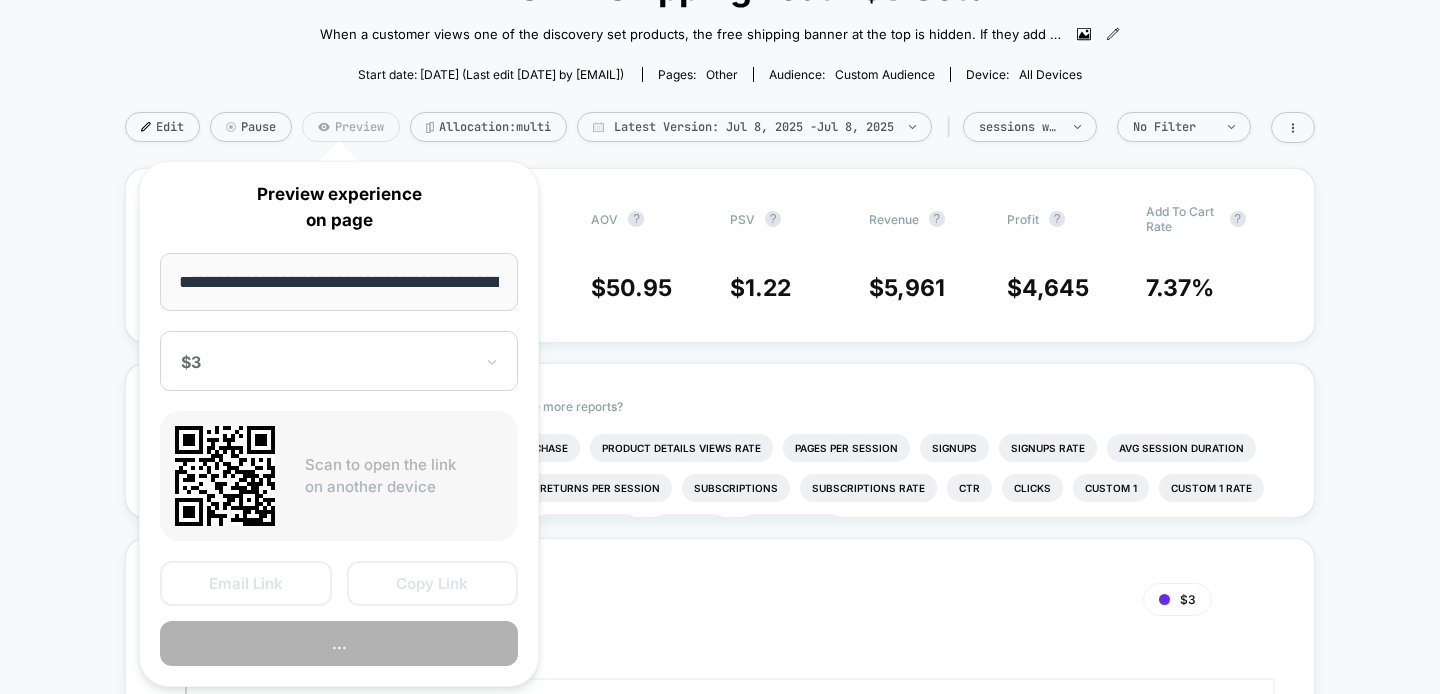 scroll, scrollTop: 0, scrollLeft: 84, axis: horizontal 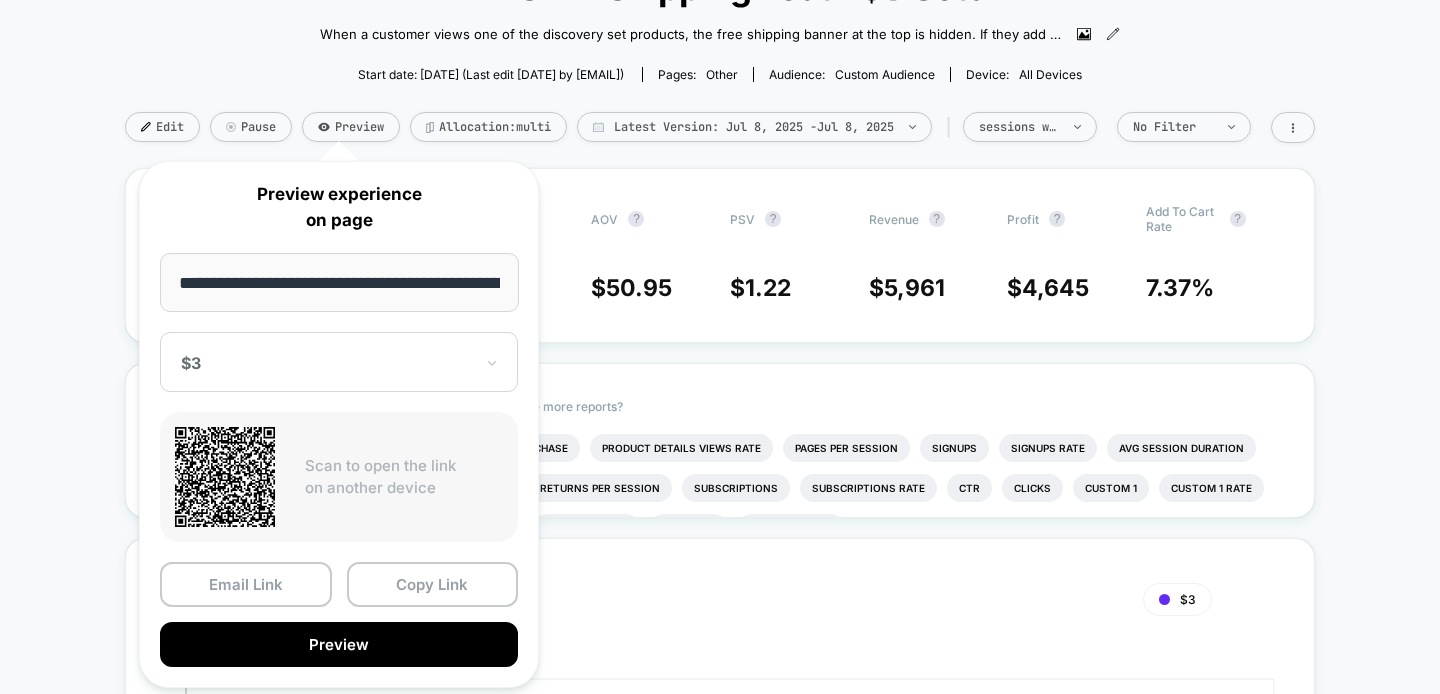 click on "**********" at bounding box center (339, 424) 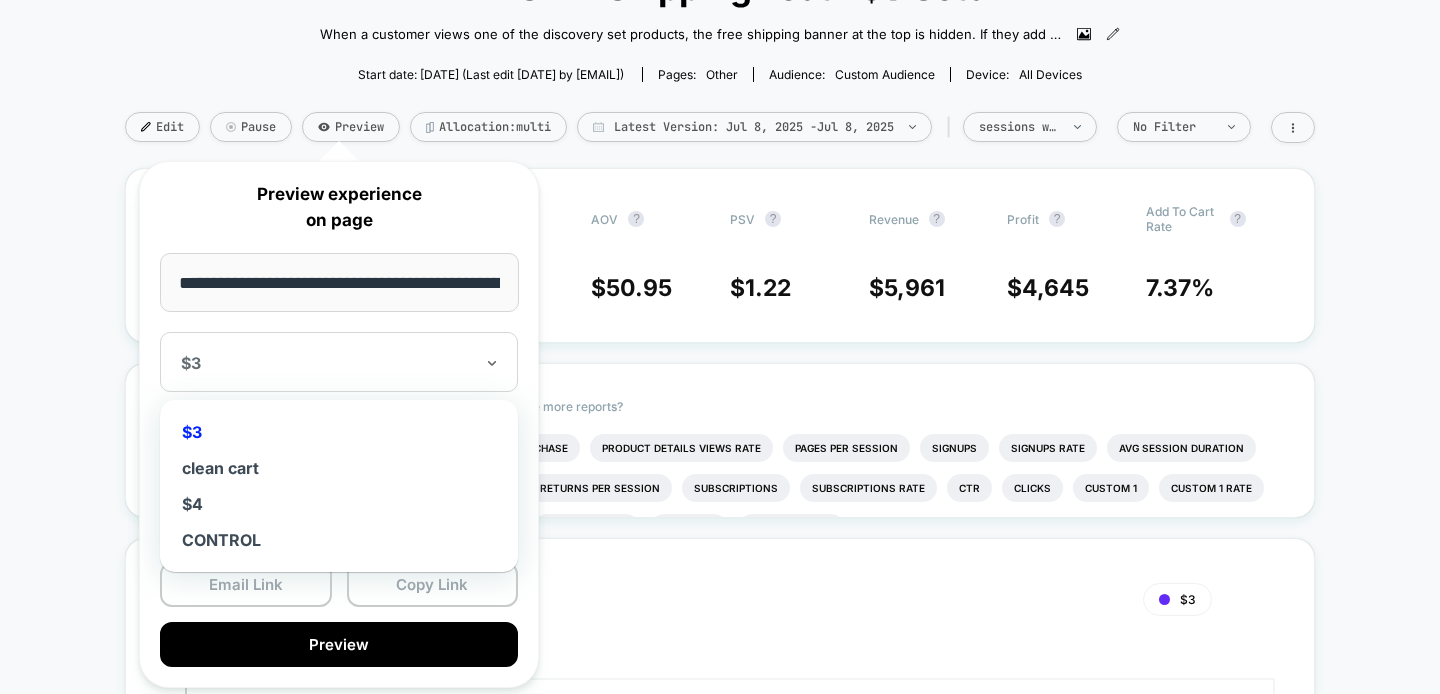 click on "$3" at bounding box center [339, 362] 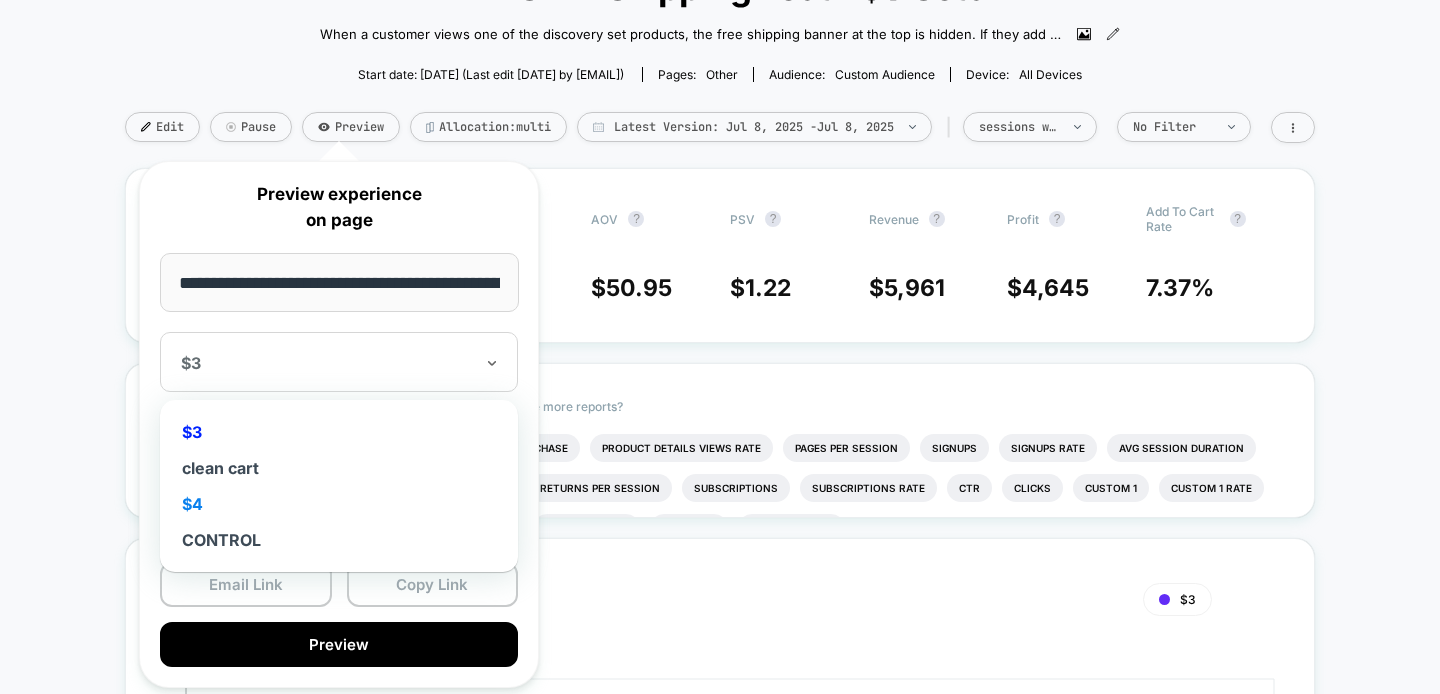 click on "$4" at bounding box center [339, 504] 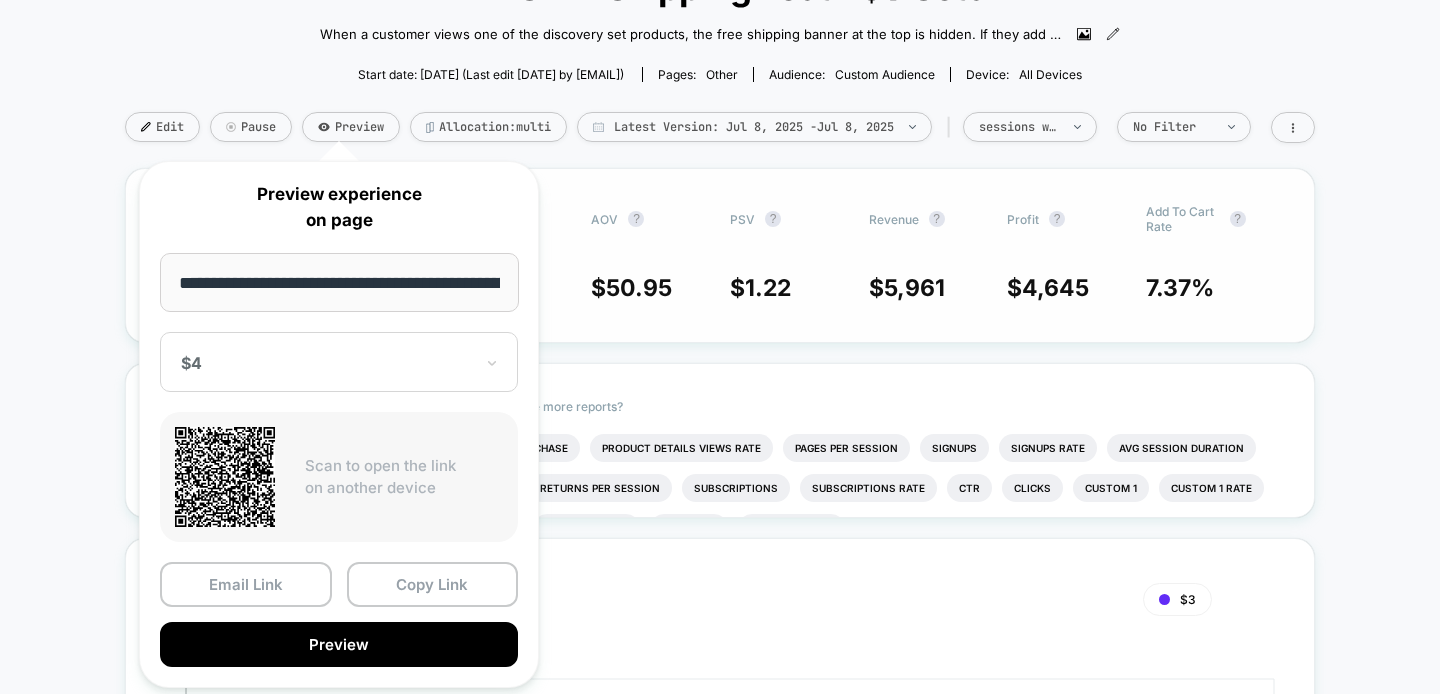 scroll, scrollTop: 0, scrollLeft: 84, axis: horizontal 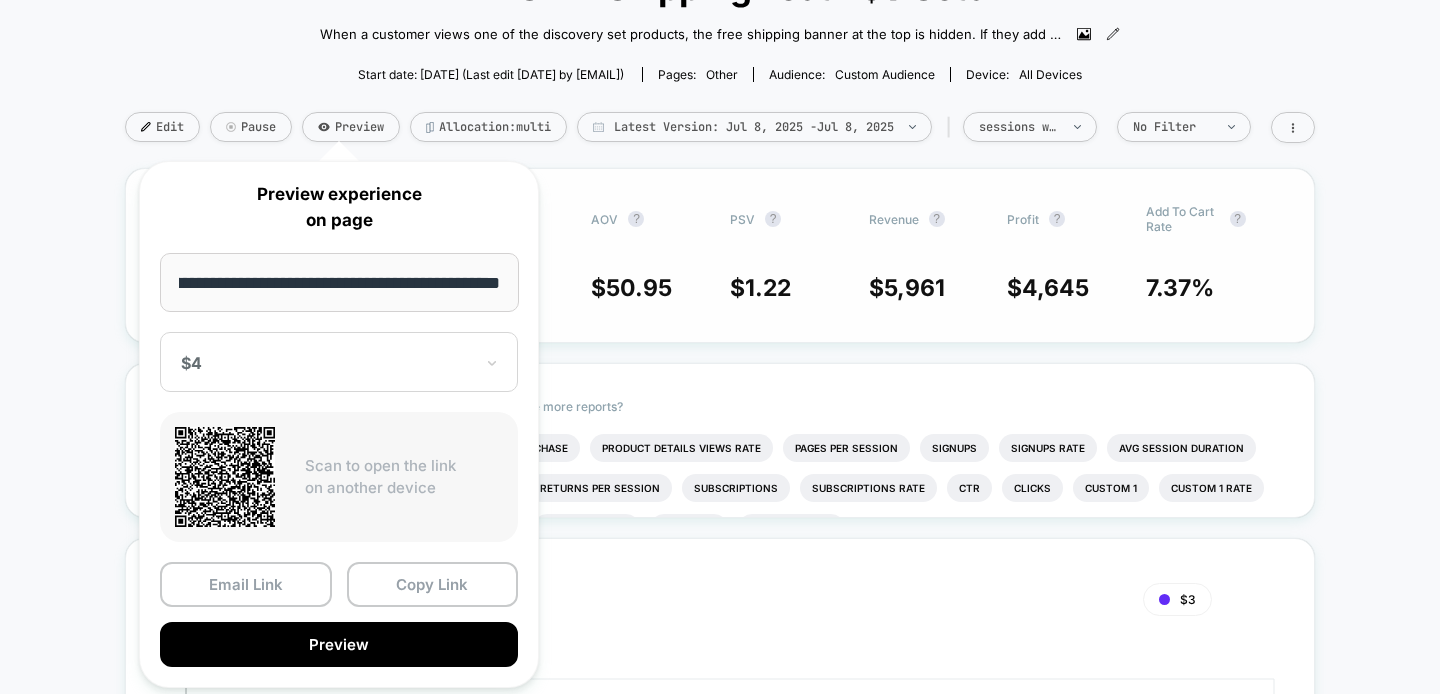 drag, startPoint x: 467, startPoint y: 286, endPoint x: 616, endPoint y: 296, distance: 149.33519 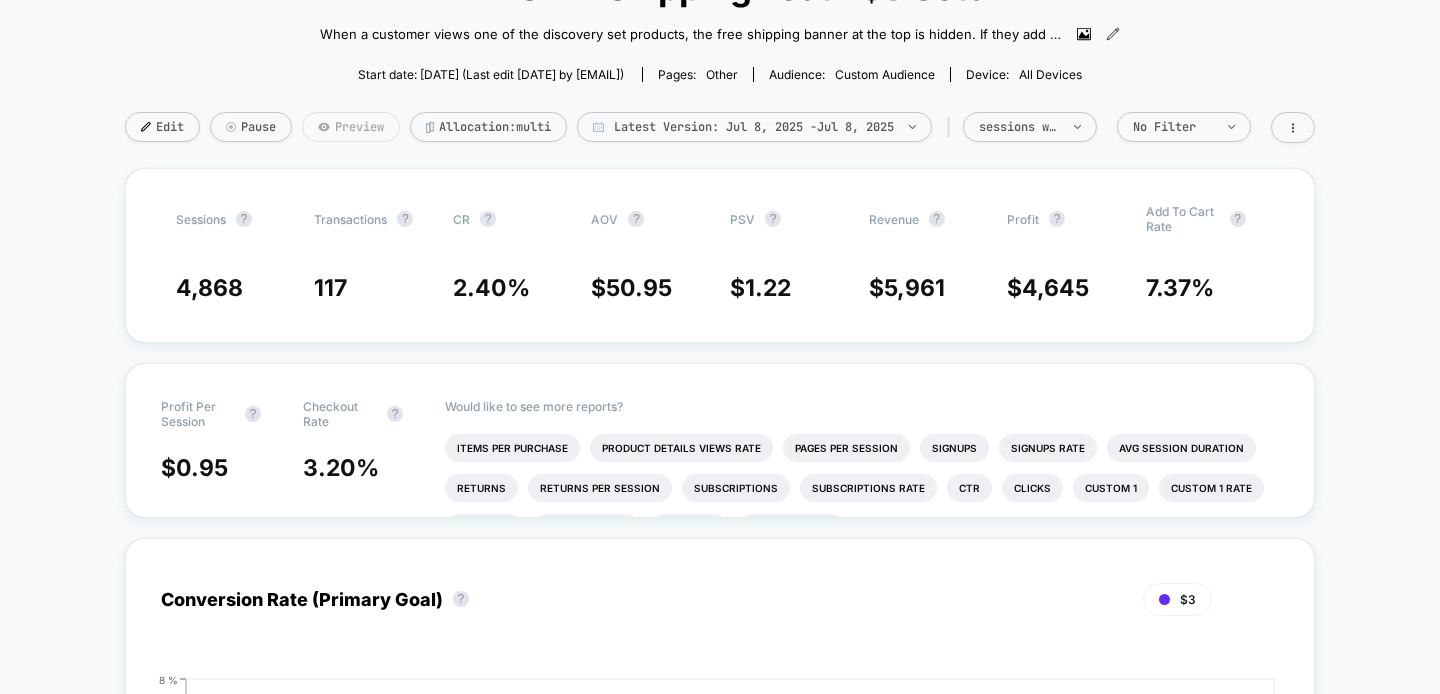 click on "Preview" at bounding box center [351, 127] 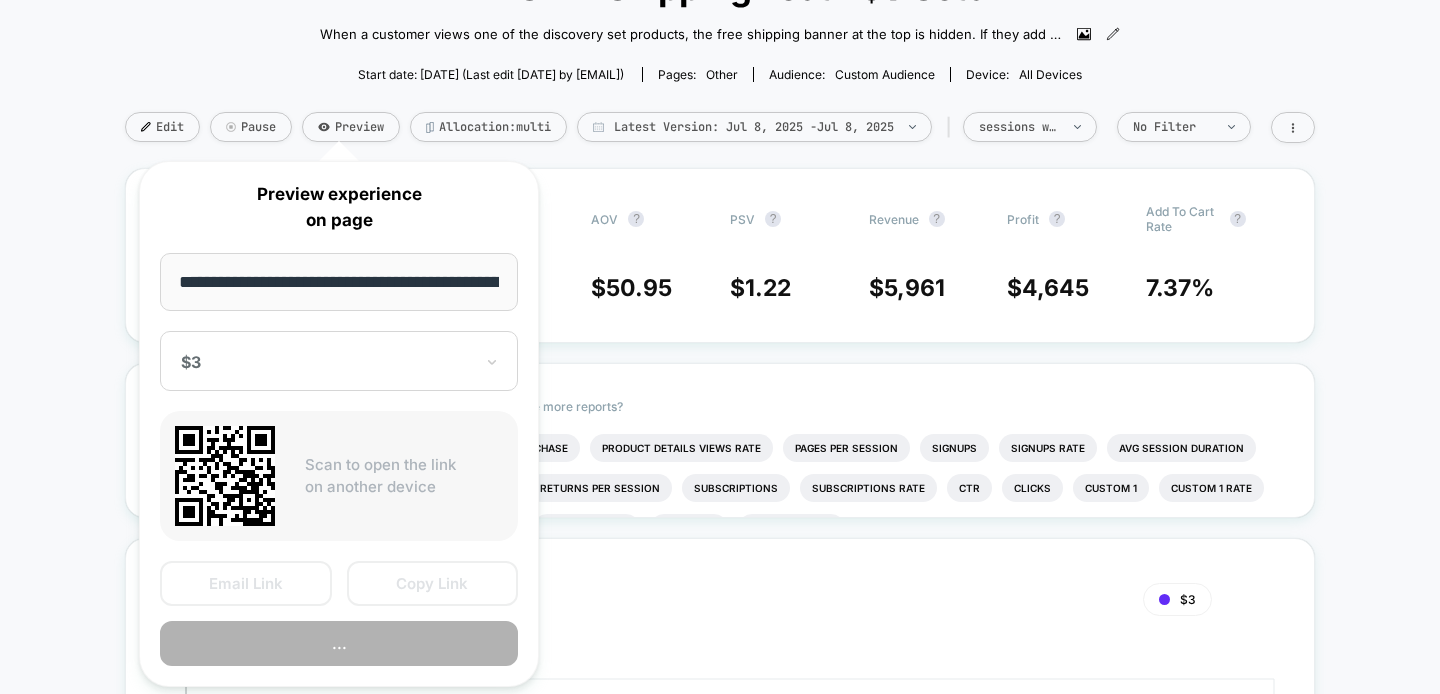 scroll, scrollTop: 0, scrollLeft: 84, axis: horizontal 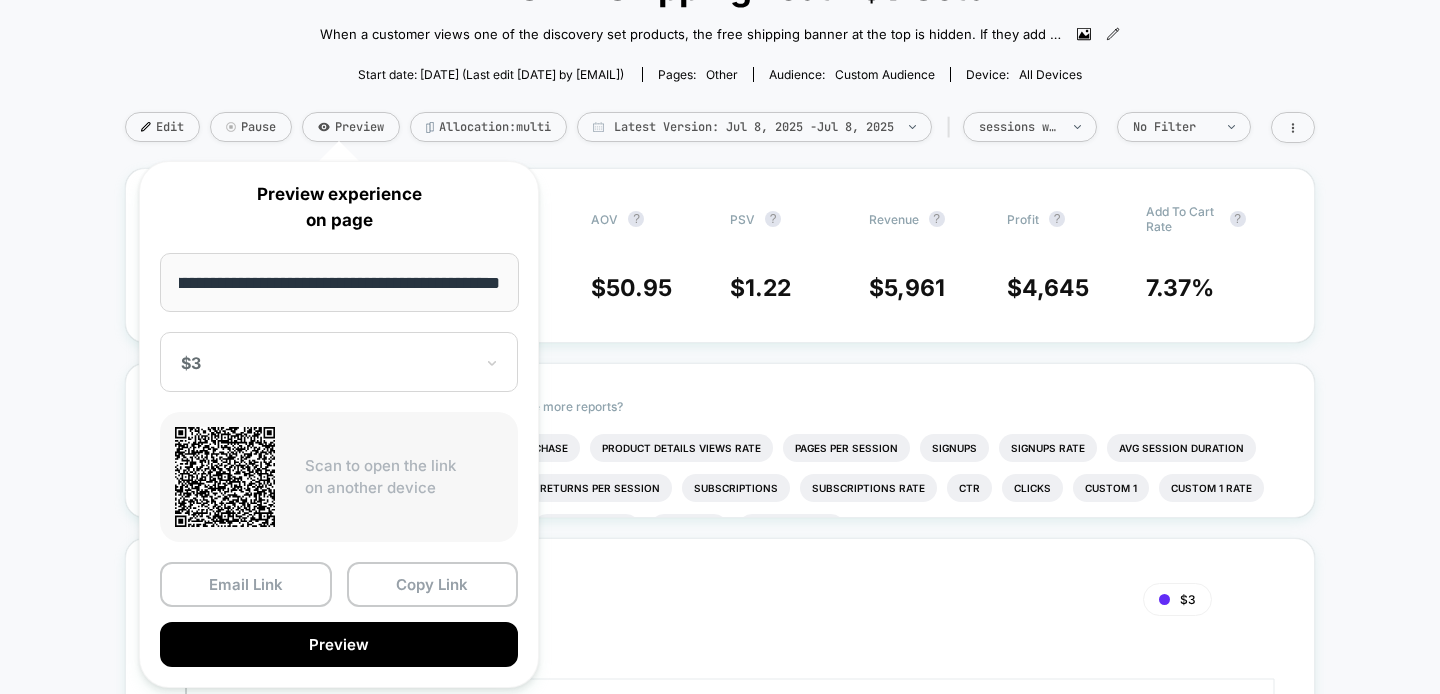 drag, startPoint x: 383, startPoint y: 283, endPoint x: 532, endPoint y: 282, distance: 149.00336 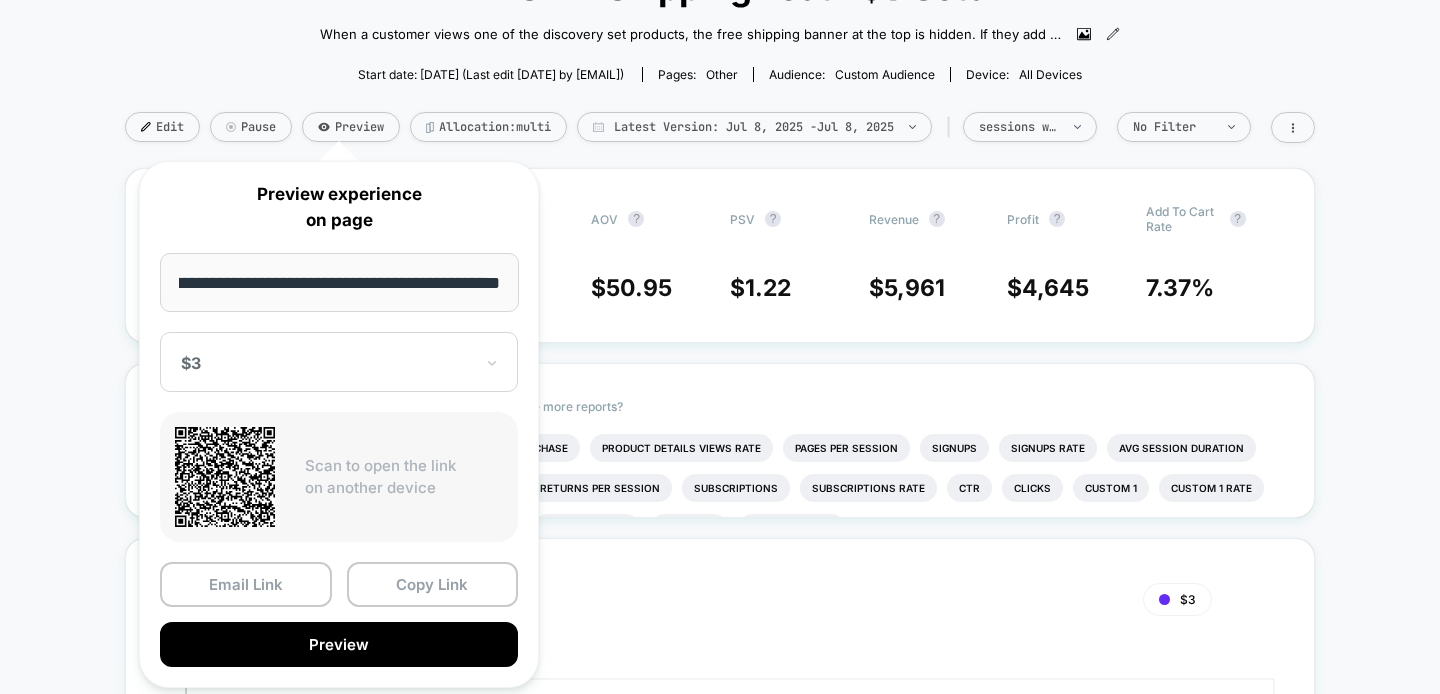 type on "**********" 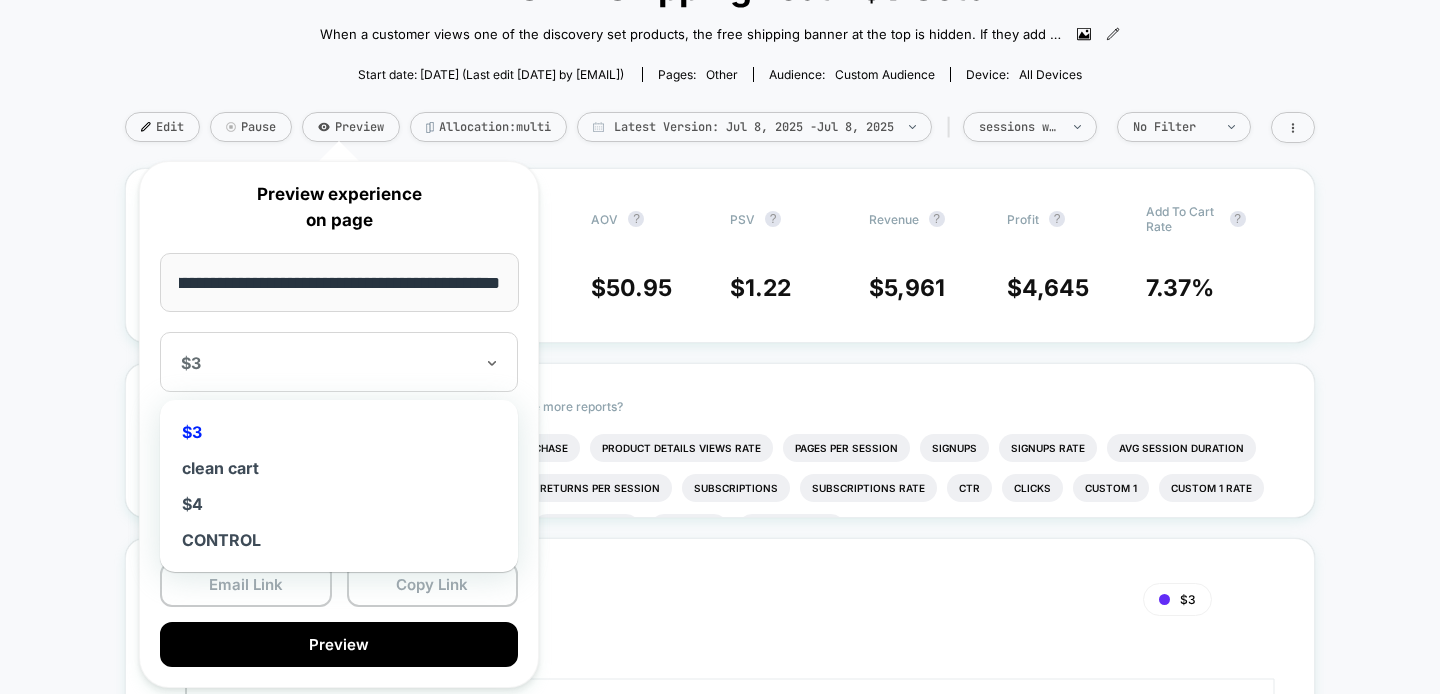 scroll, scrollTop: 0, scrollLeft: 0, axis: both 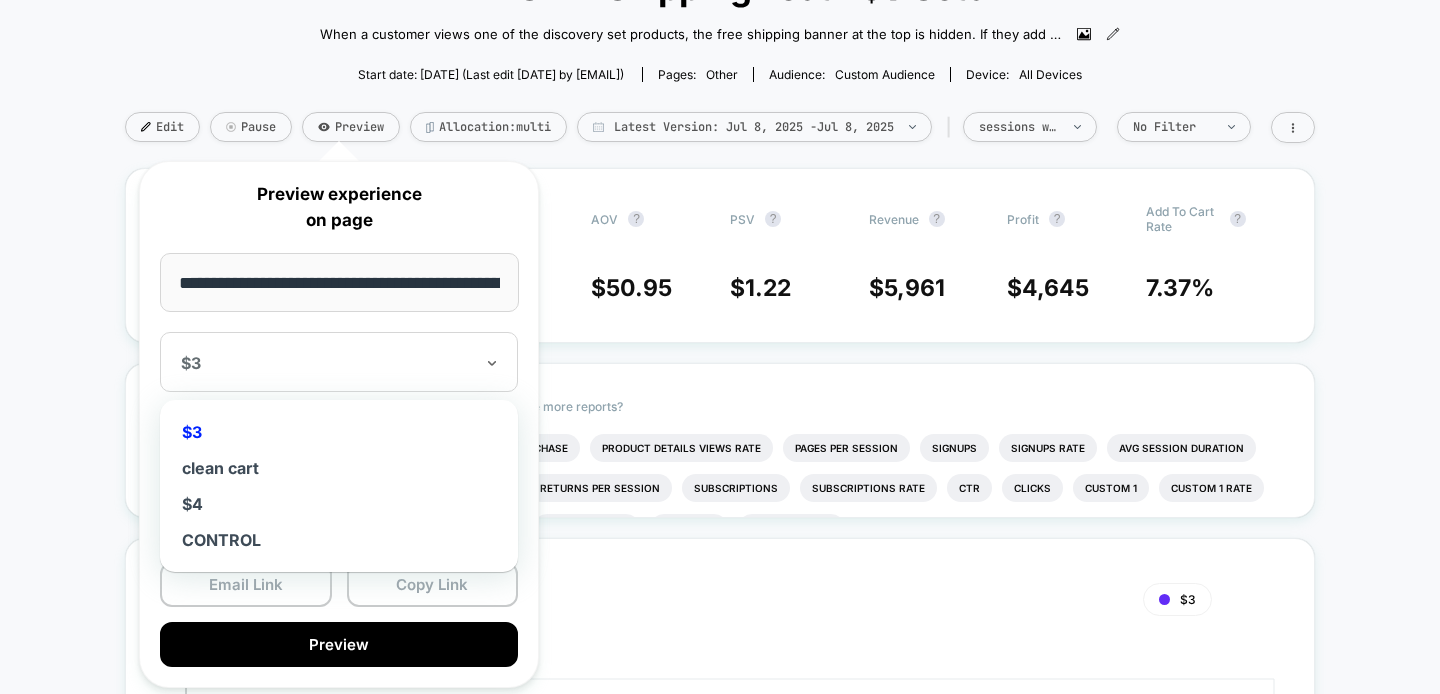 click on "$3" at bounding box center (339, 362) 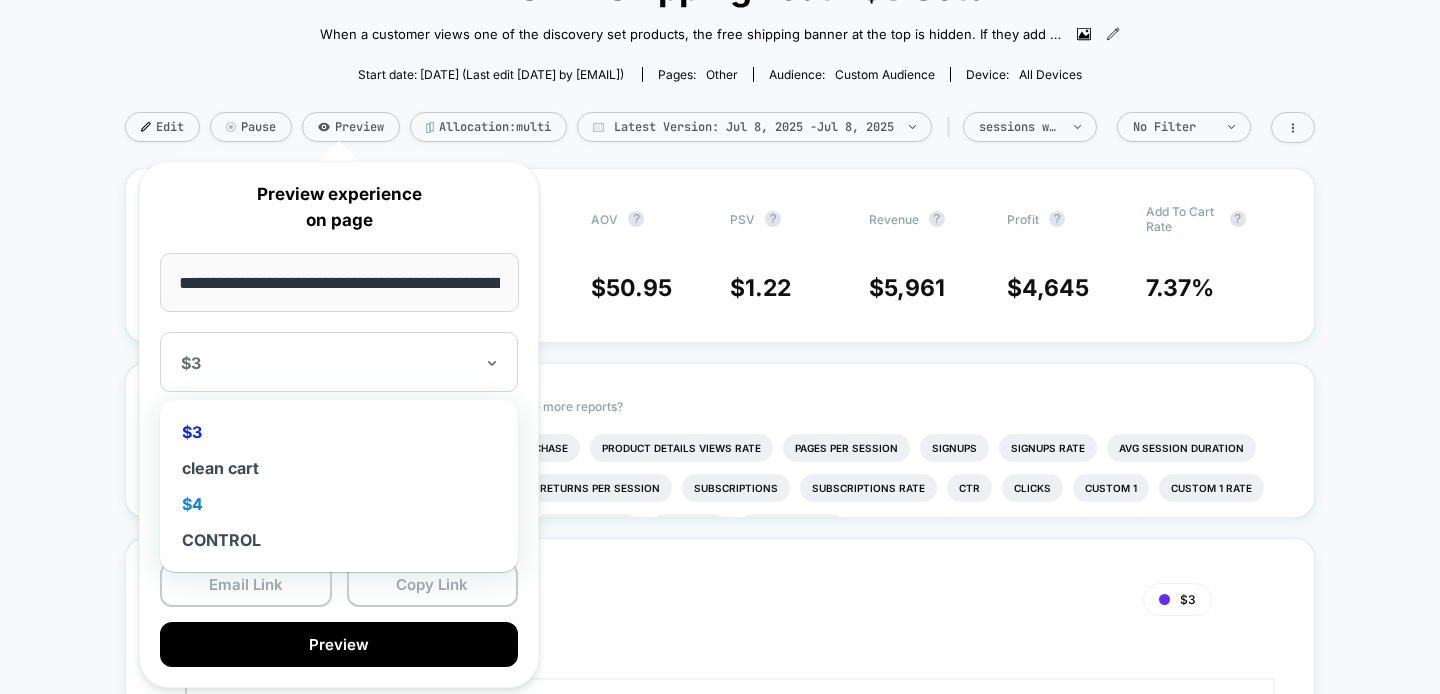 click on "$4" at bounding box center [339, 504] 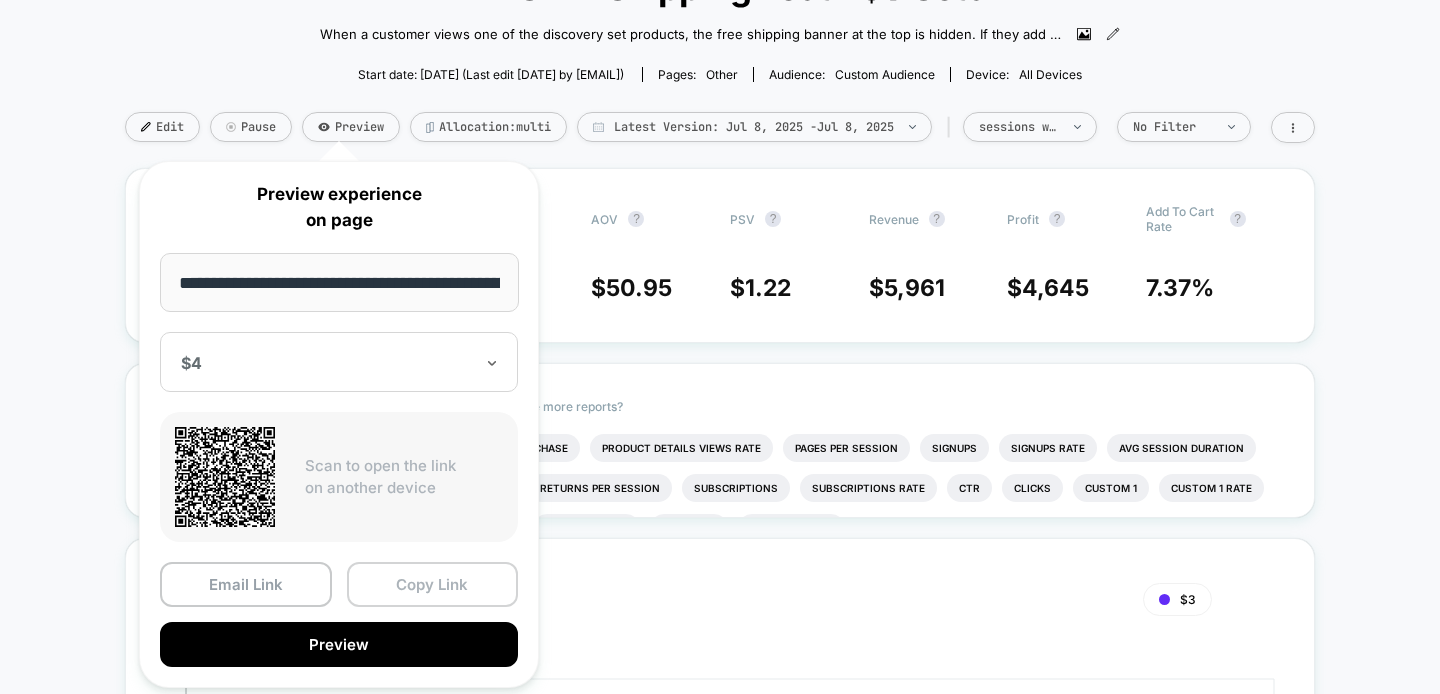 click on "Copy Link" at bounding box center (433, 584) 